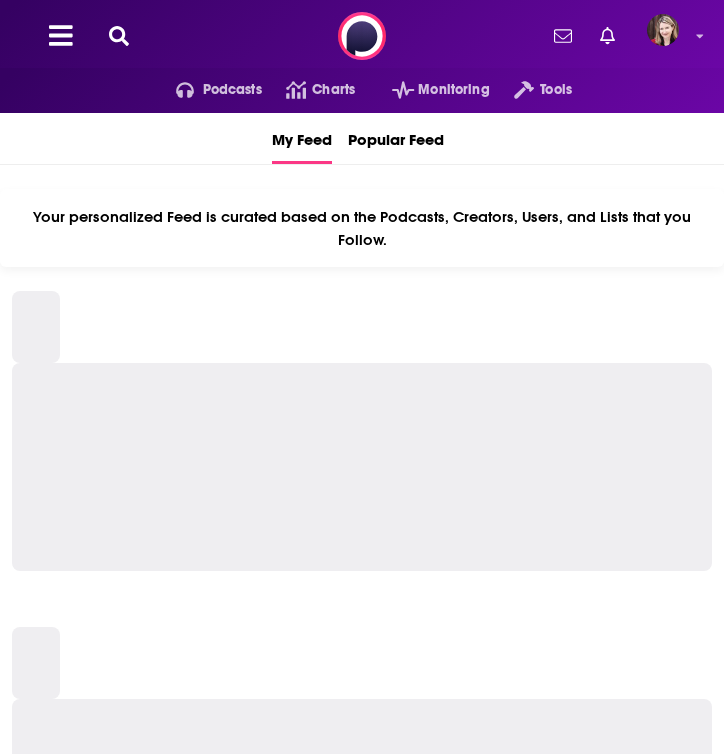 scroll, scrollTop: 0, scrollLeft: 0, axis: both 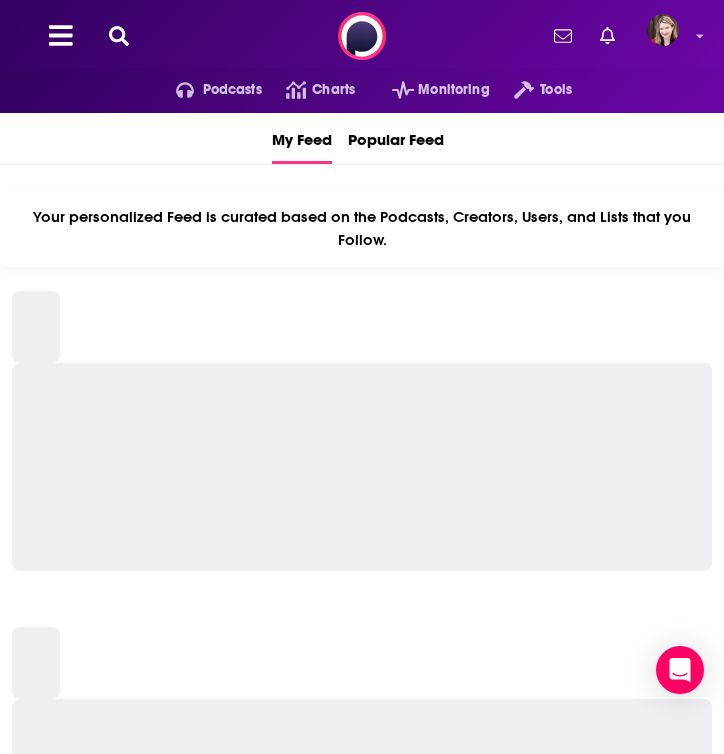 click 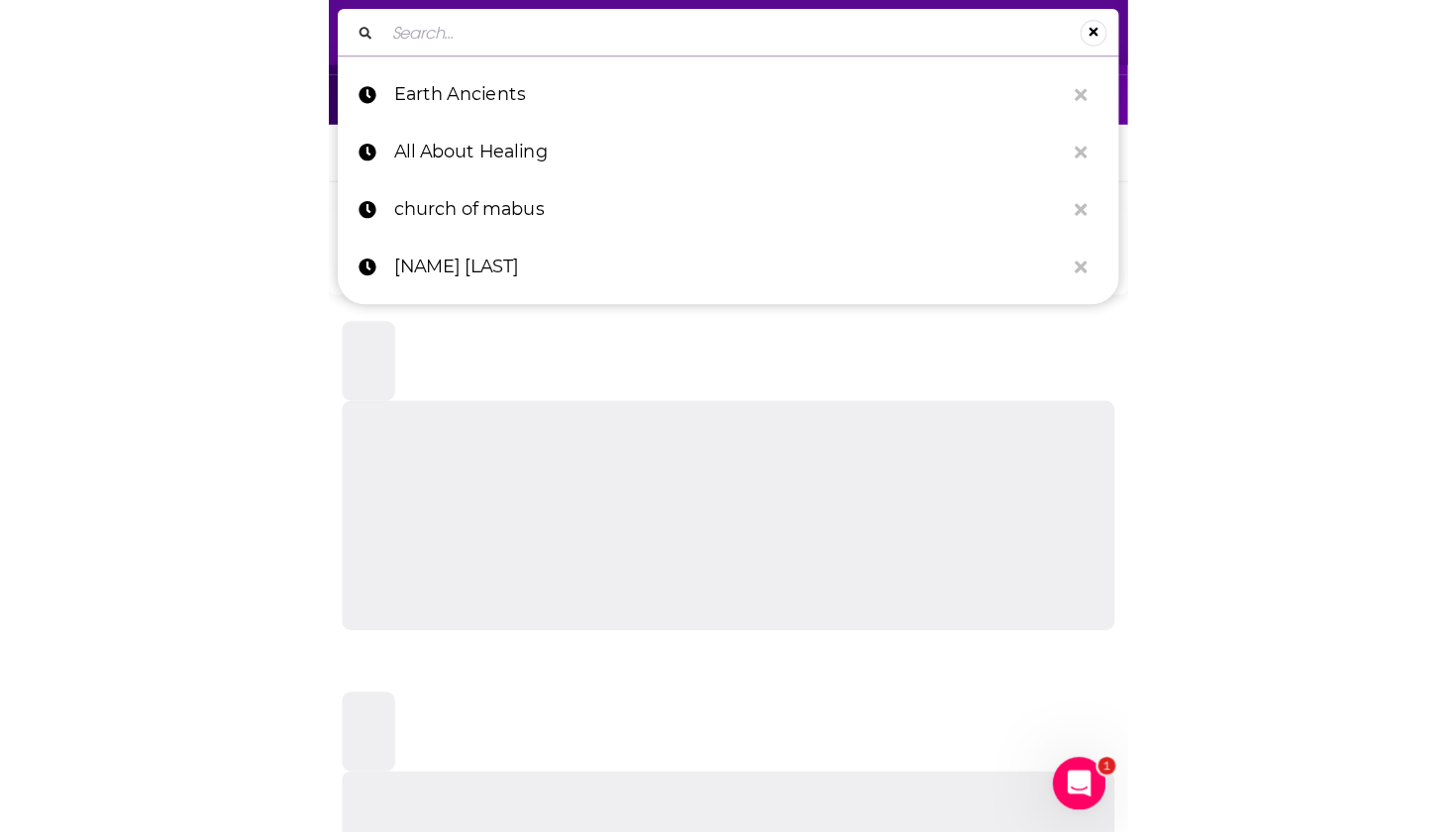 scroll, scrollTop: 0, scrollLeft: 0, axis: both 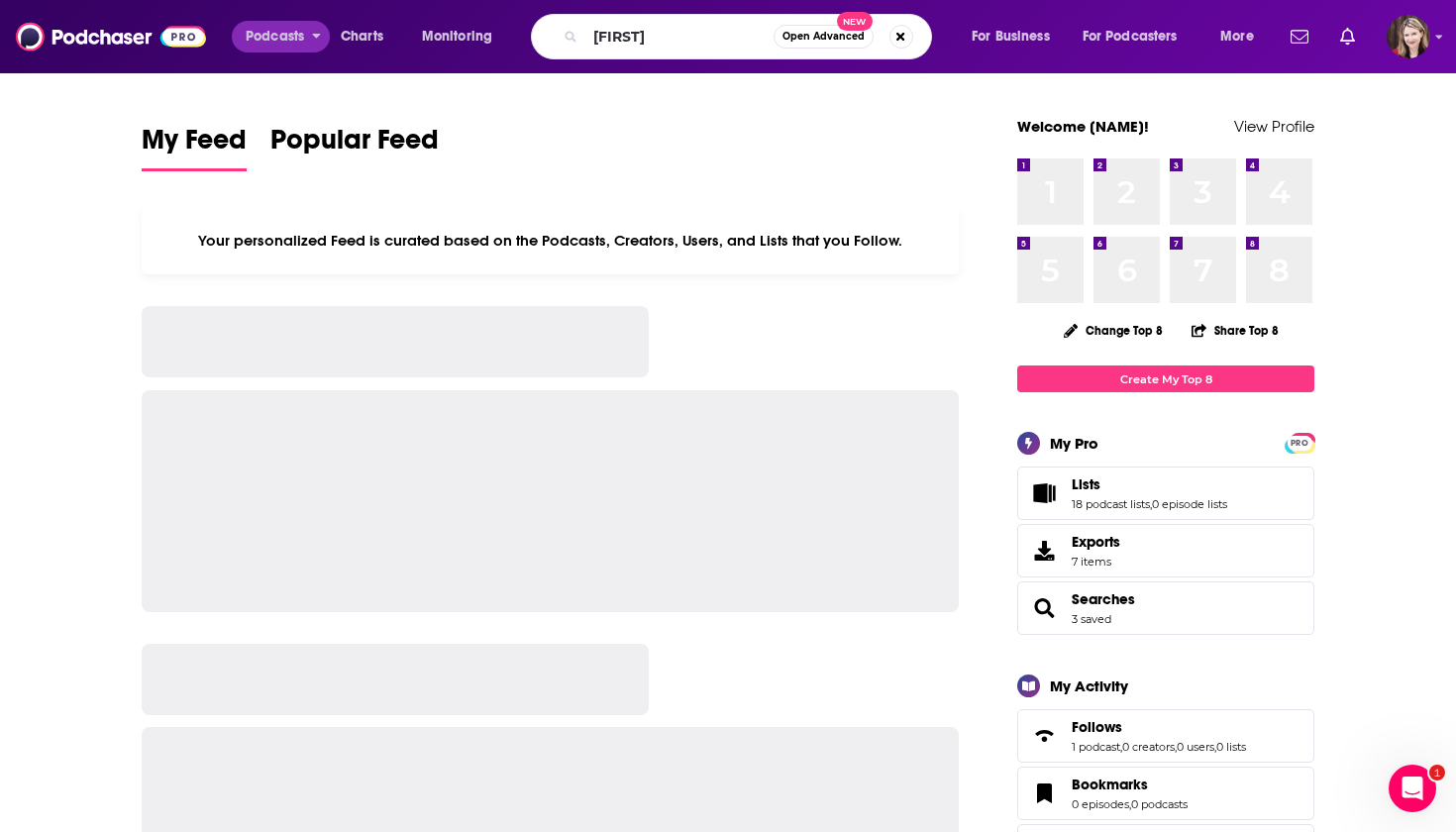 type on "HerbMentor" 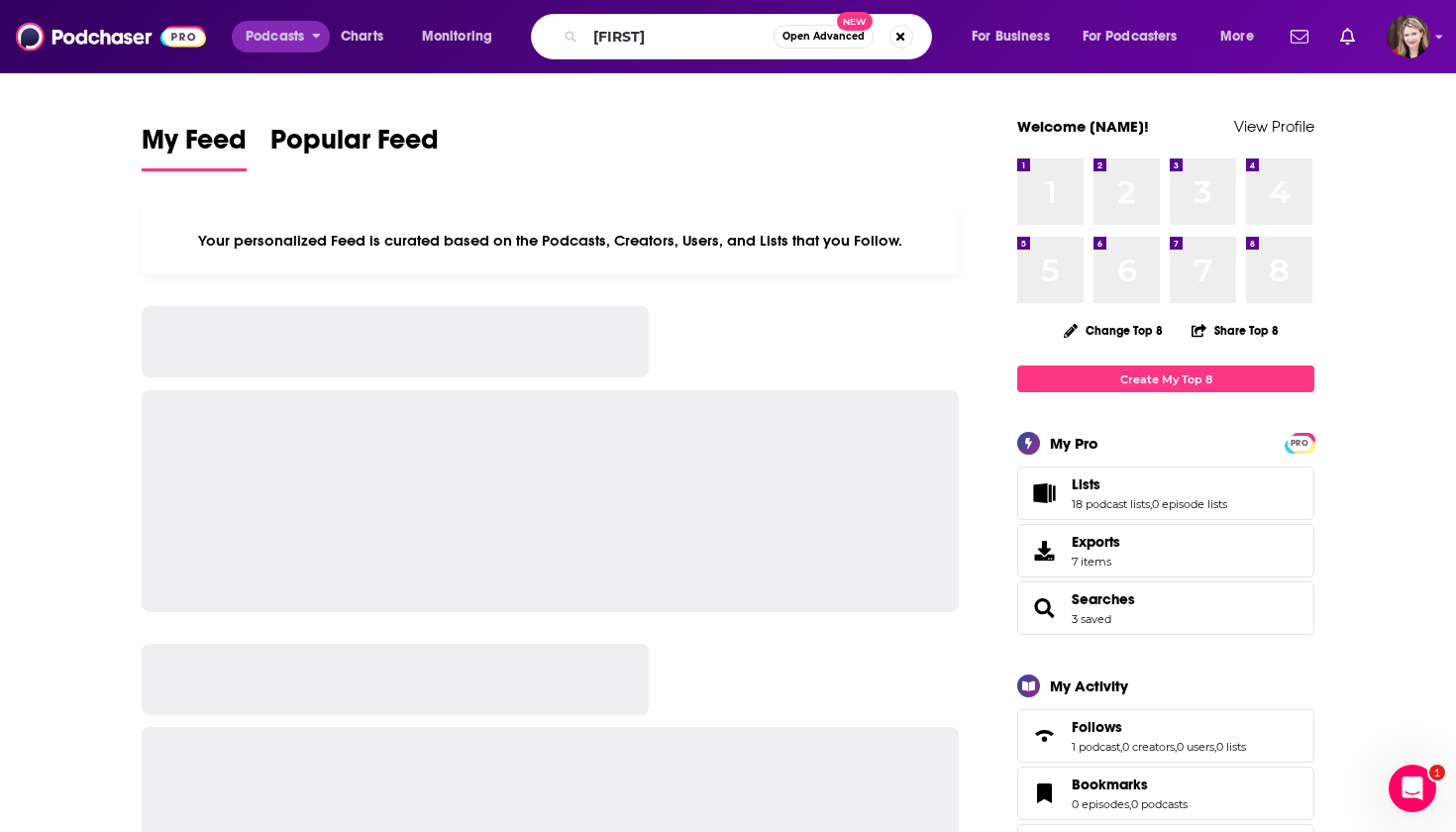 click on "Podcasts" at bounding box center (274, 37) 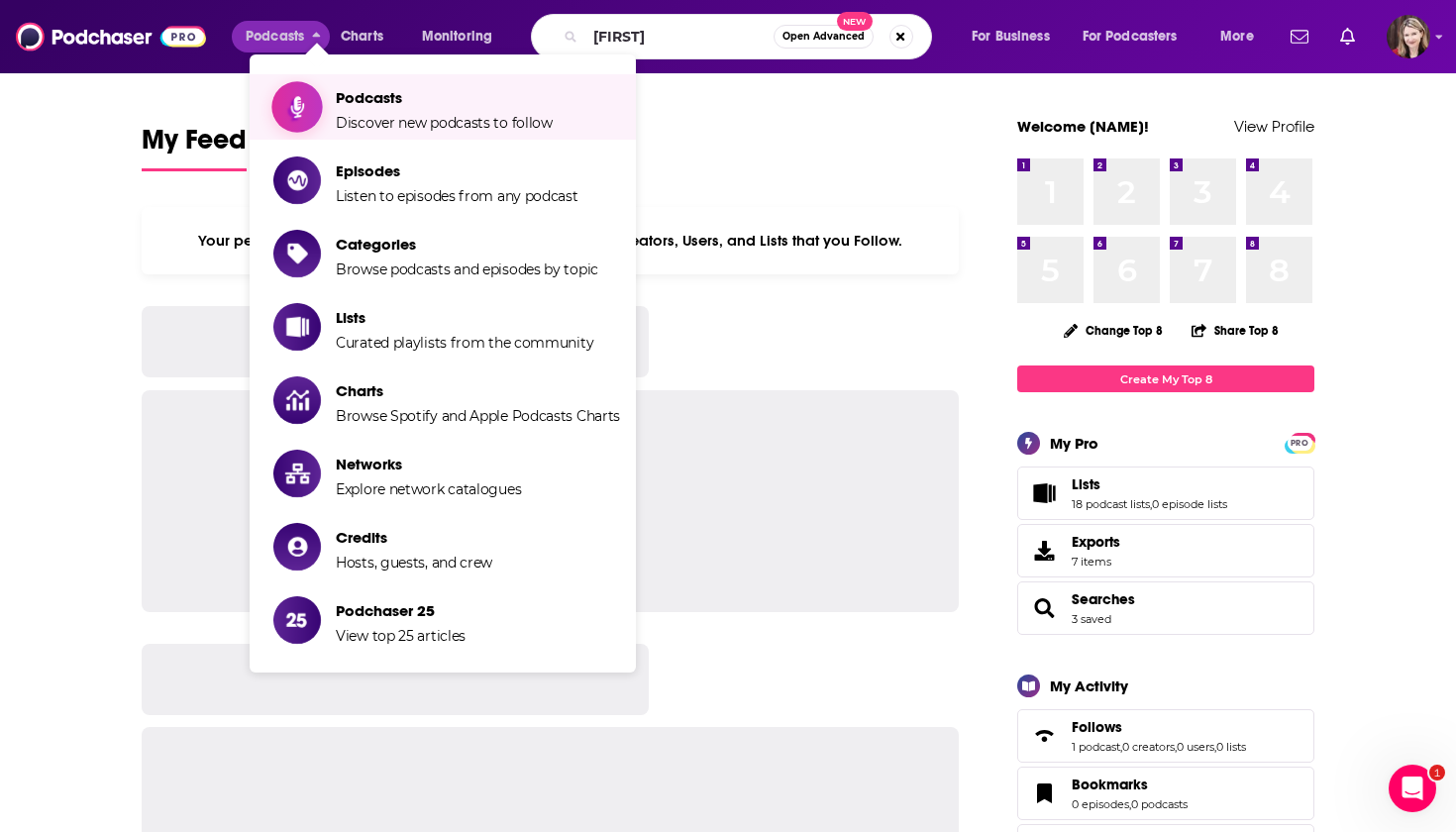 click on "Discover new podcasts to follow" at bounding box center (444, 123) 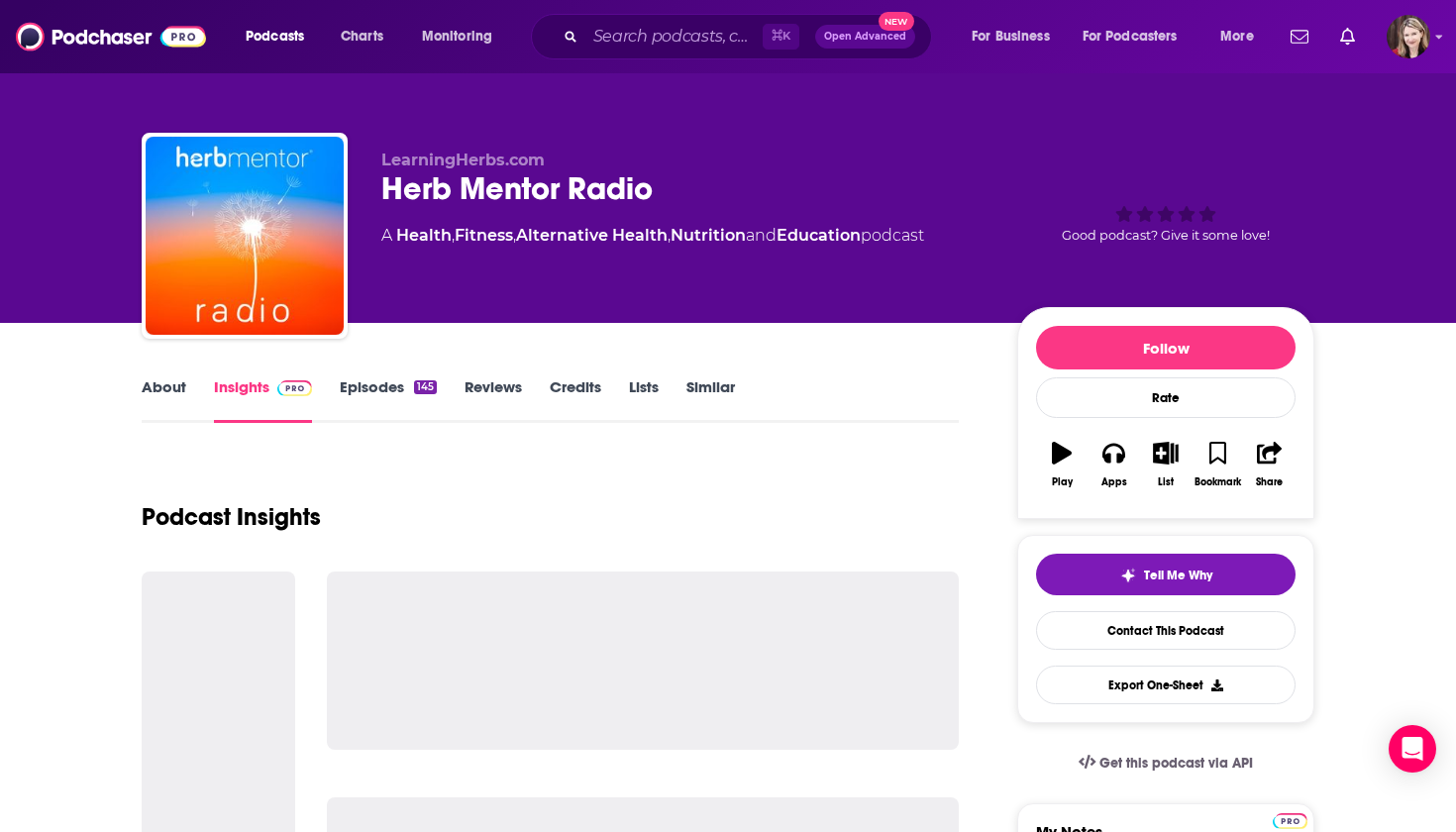 scroll, scrollTop: 4060, scrollLeft: 0, axis: vertical 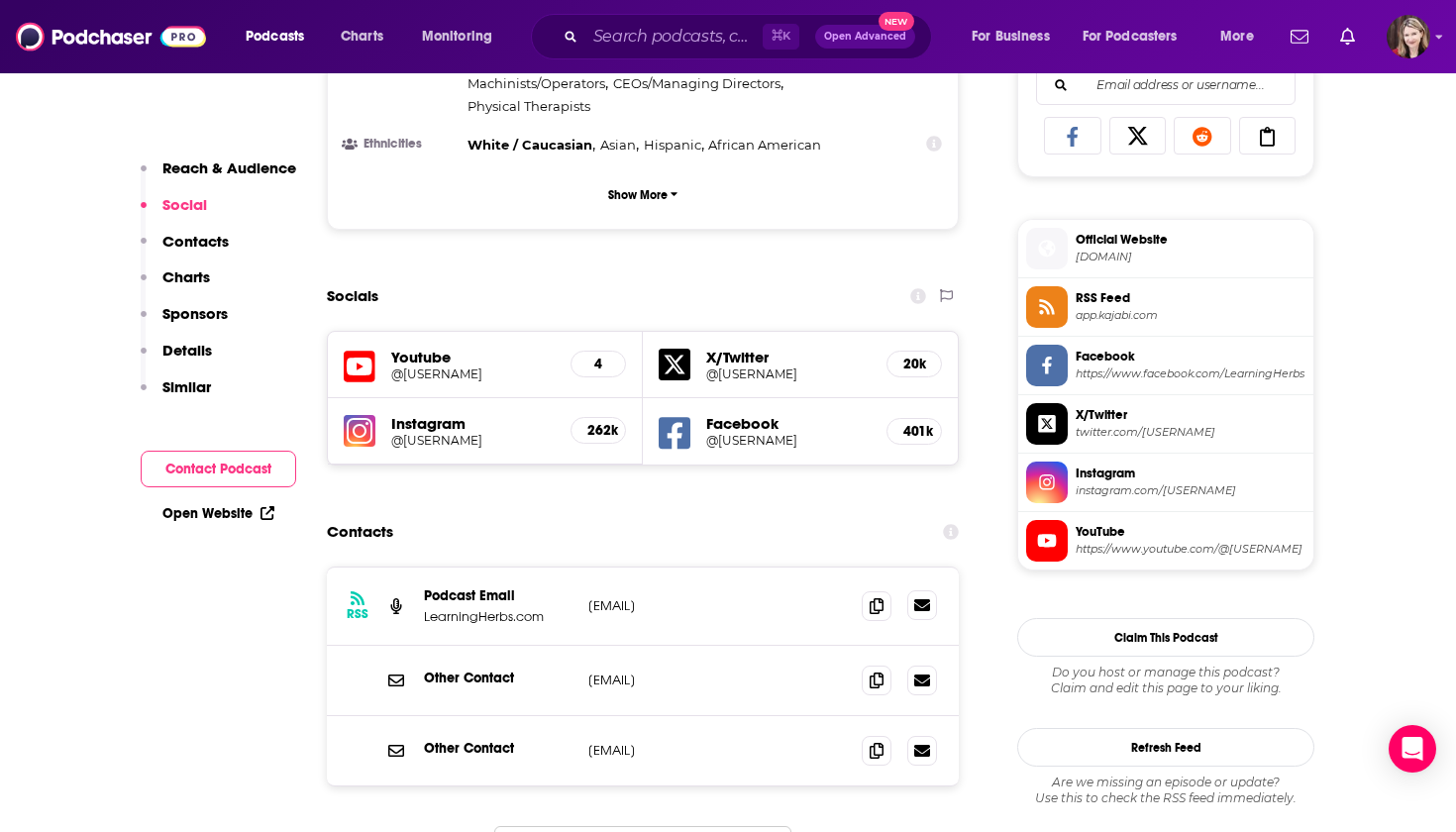 click 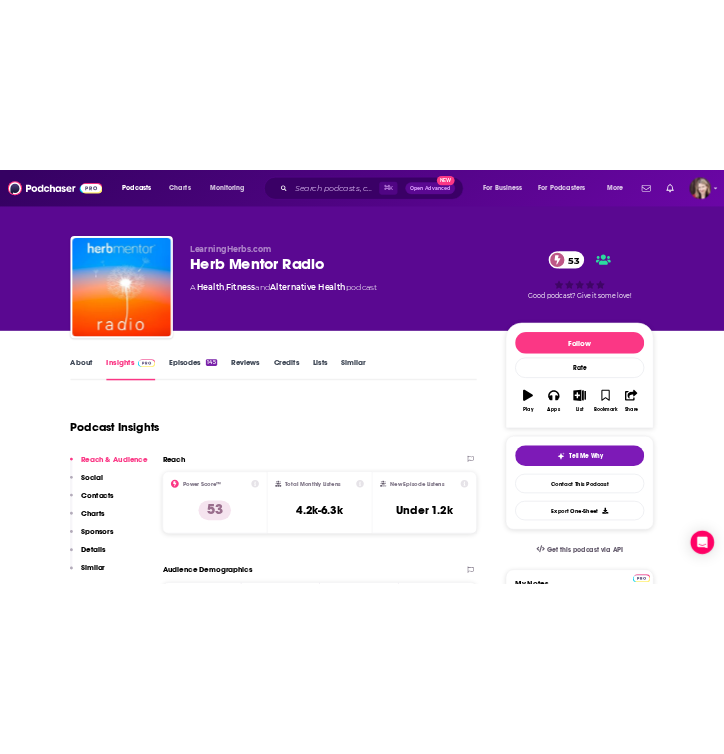 scroll, scrollTop: 0, scrollLeft: 0, axis: both 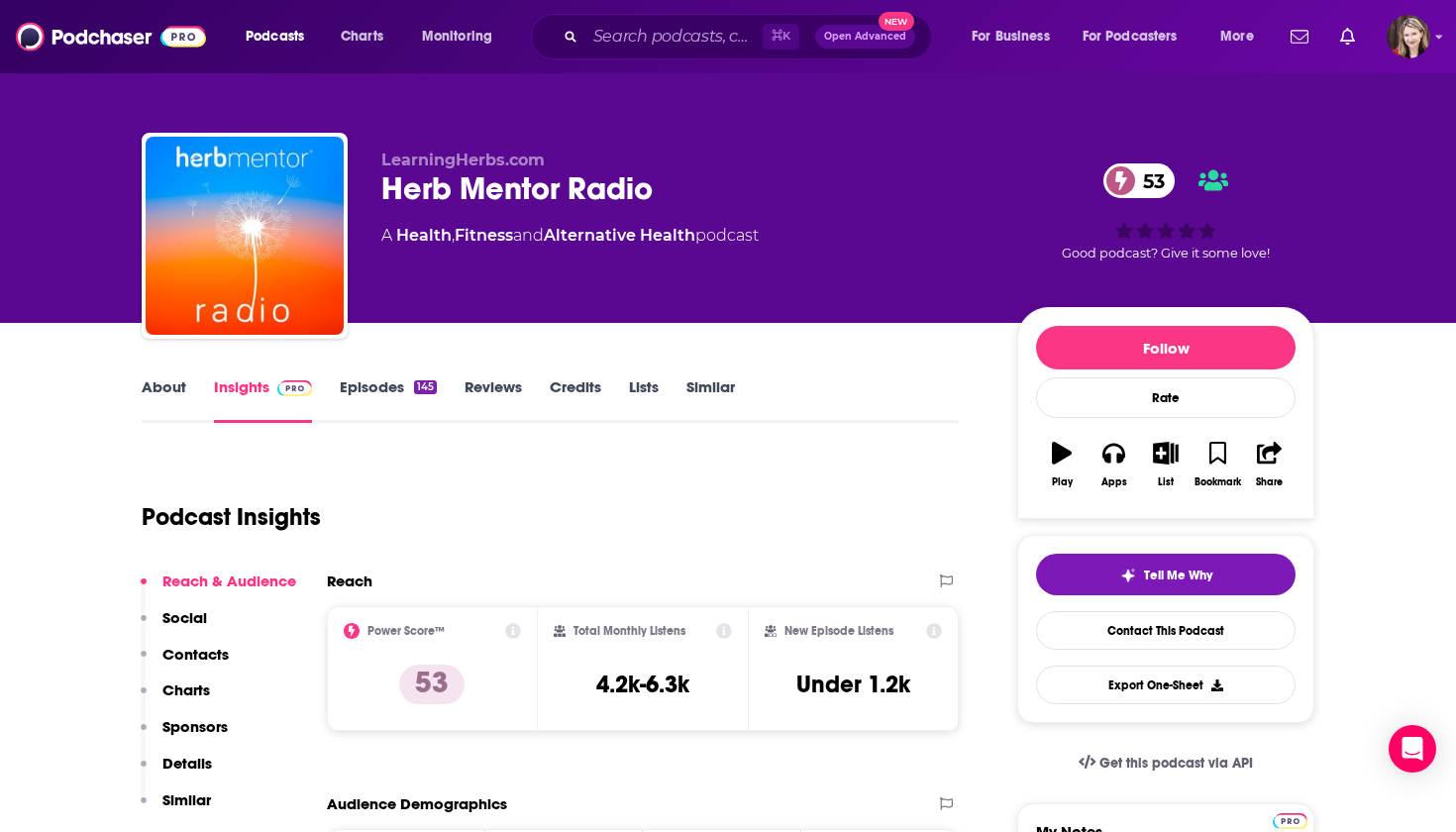 click on "About" at bounding box center (163, 400) 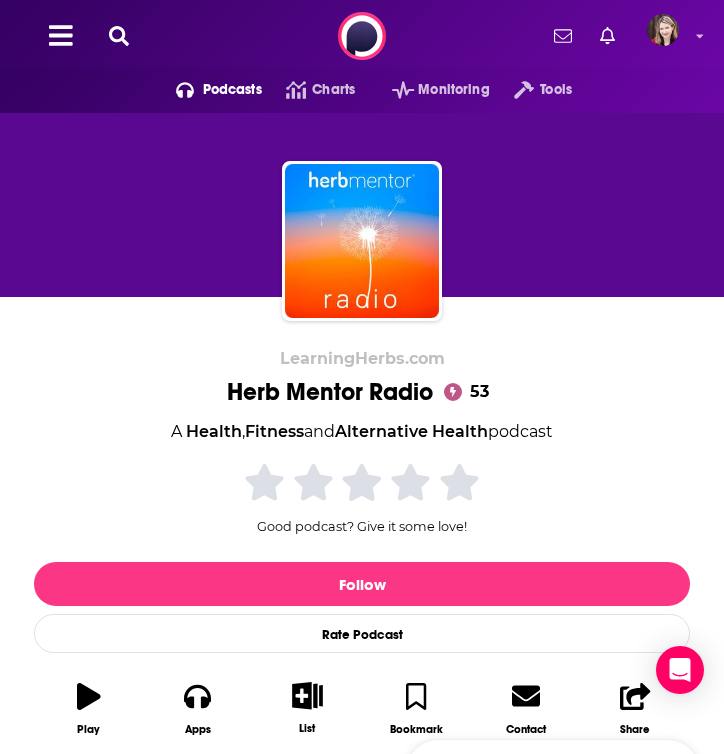 click 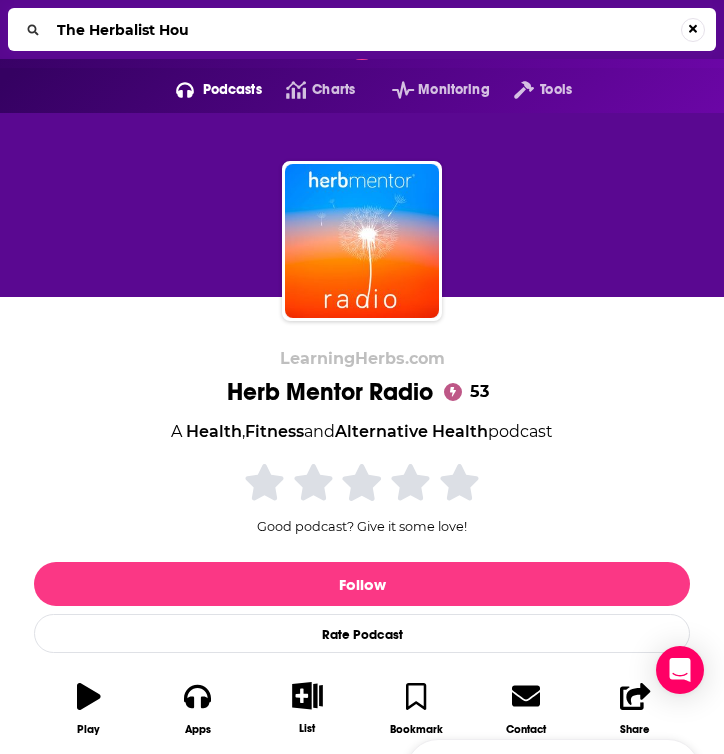 type on "The [FIRST] [LAST]" 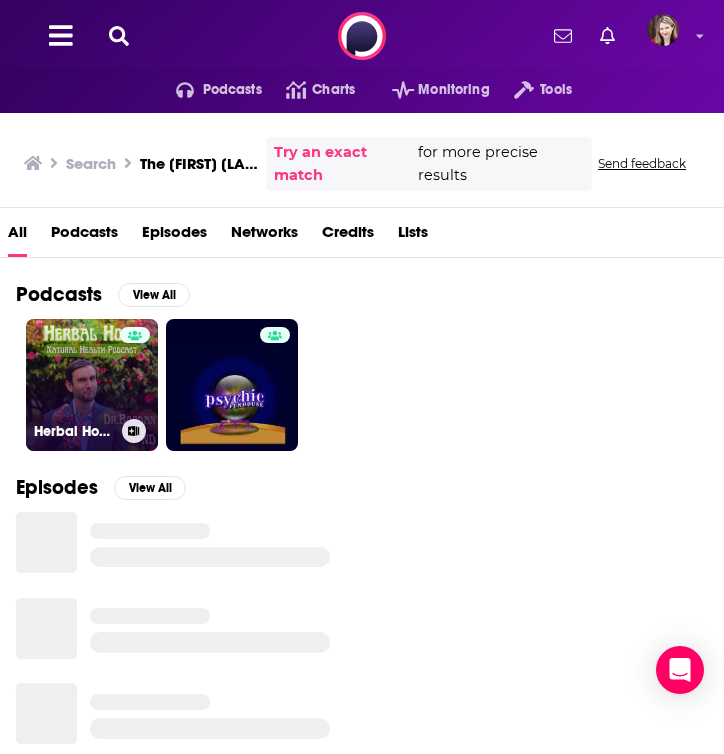 click on "Herbal Hour: Natural Health Podcast" at bounding box center [92, 385] 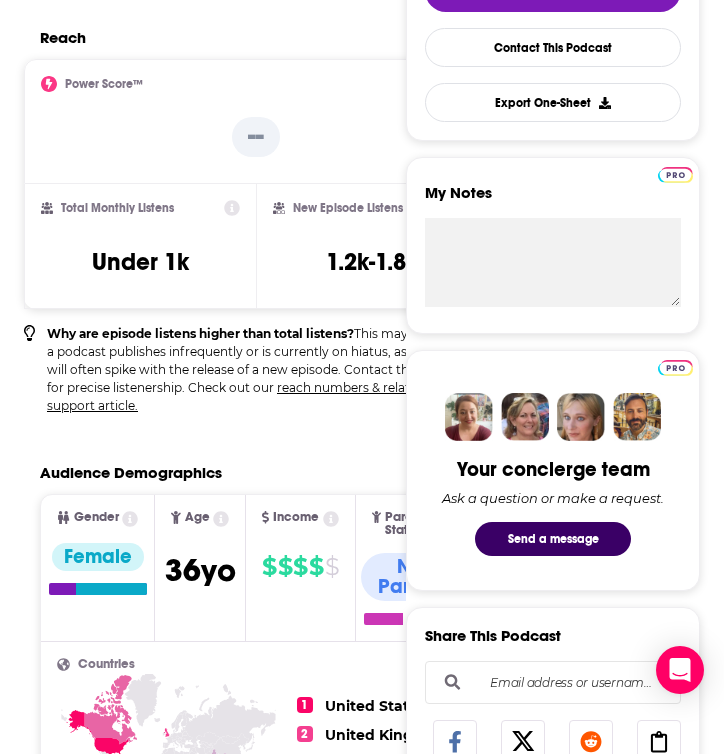 scroll, scrollTop: 596, scrollLeft: 0, axis: vertical 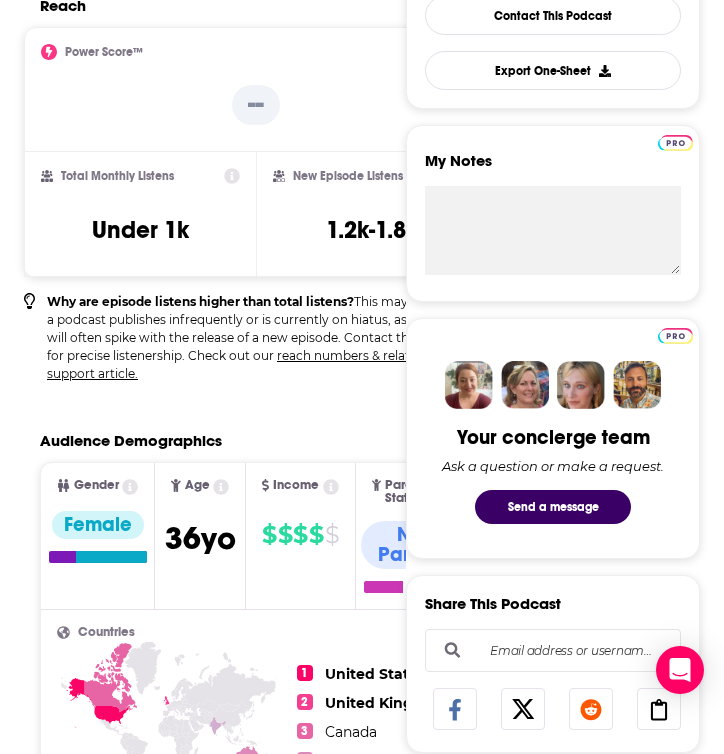 click on "Podcast may be on a hiatus or finished Reach Power Score™ -- Total Monthly Listens Under 1k New Episode Listens 1.2k-1.8k Why are episode listens higher than total listens? This may occur when a podcast publishes infrequently or is currently on hiatus, as total listens will often spike with the release of a new episode. Contact the podcast for precise listenership. Check out our reach numbers & relationships support article. Export One-Sheet Audience Demographics Gender Female Age [AGE] yo Income $ $ $ $ $ Parental Status Not Parents Countries 1 United States 2 United Kingdom 3 Canada 4 Australia 5 India Top Cities [CITY], [STATE] , [CITY] , [CITY] , [CITY] , [CITY], [STATE] , [CITY], [STATE] Interests Alternative medicine , Healthy Lifestyle , Restaurants, Food & Grocery , Charity , Friends, Family & Relationships , Healthcare Jobs Principals/Owners , Authors/Writers , Company Presidents , Machinists/Operators , CEOs/Managing Directors , Physical Therapists Ethnicities White / Caucasian , Asian , Hispanic ," at bounding box center [256, 1970] 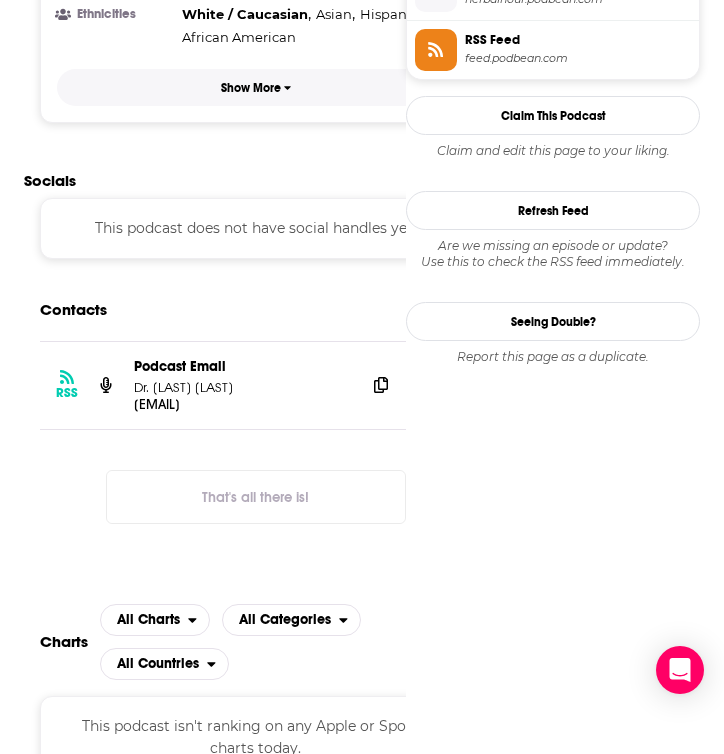 scroll, scrollTop: 1802, scrollLeft: 0, axis: vertical 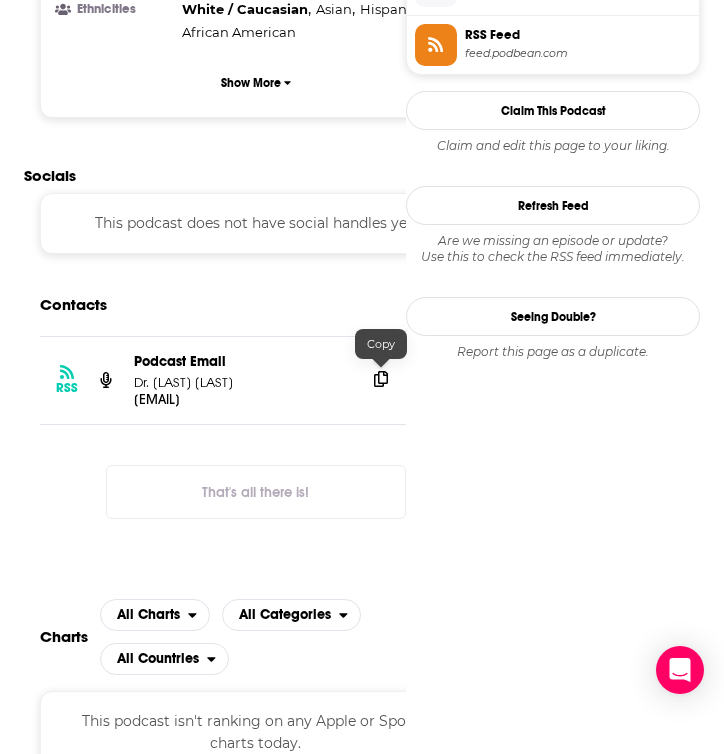 click 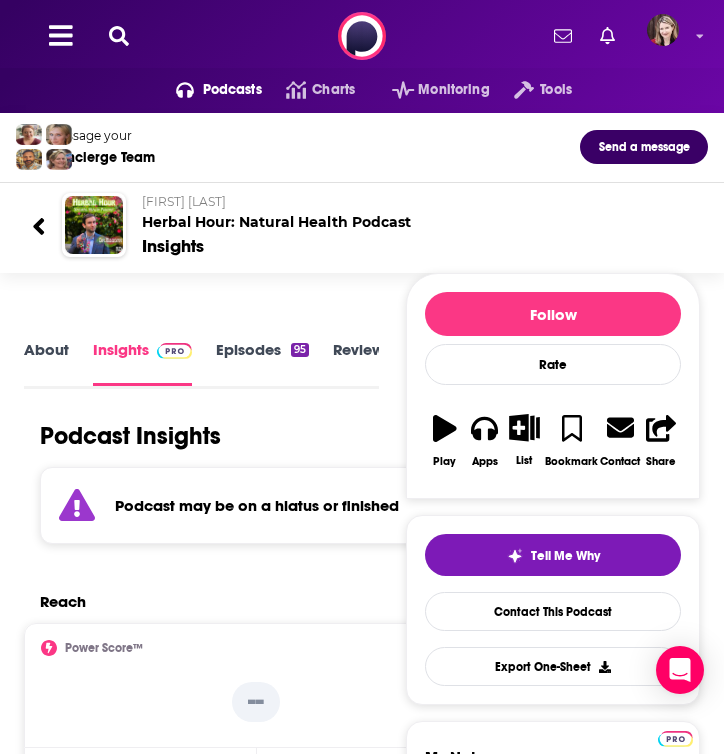 scroll, scrollTop: 0, scrollLeft: 0, axis: both 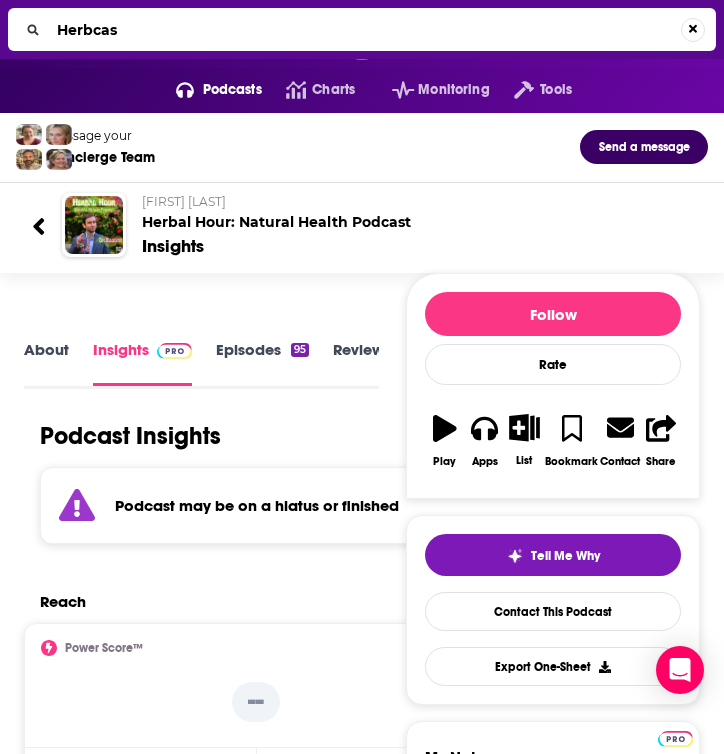 type on "Herbcast" 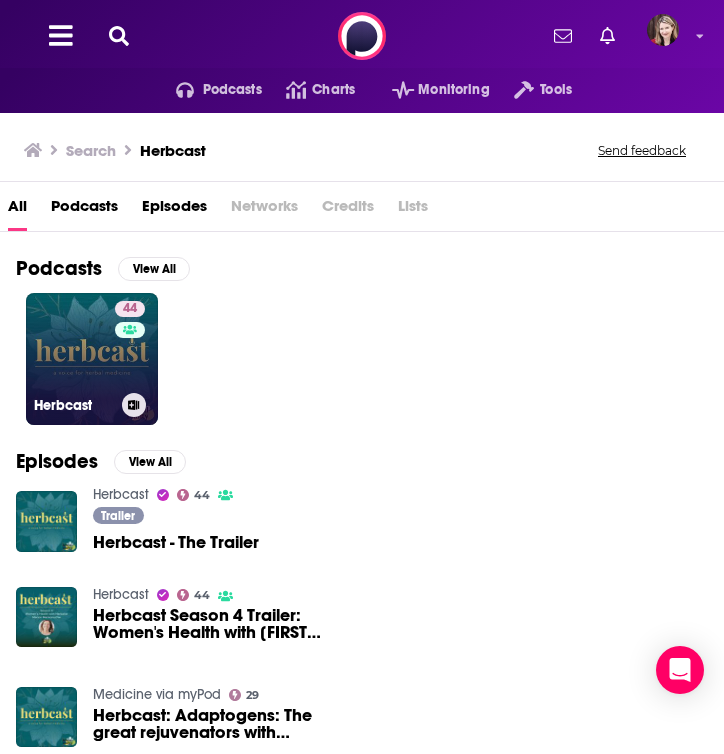 click on "44 Herbcast" at bounding box center [92, 359] 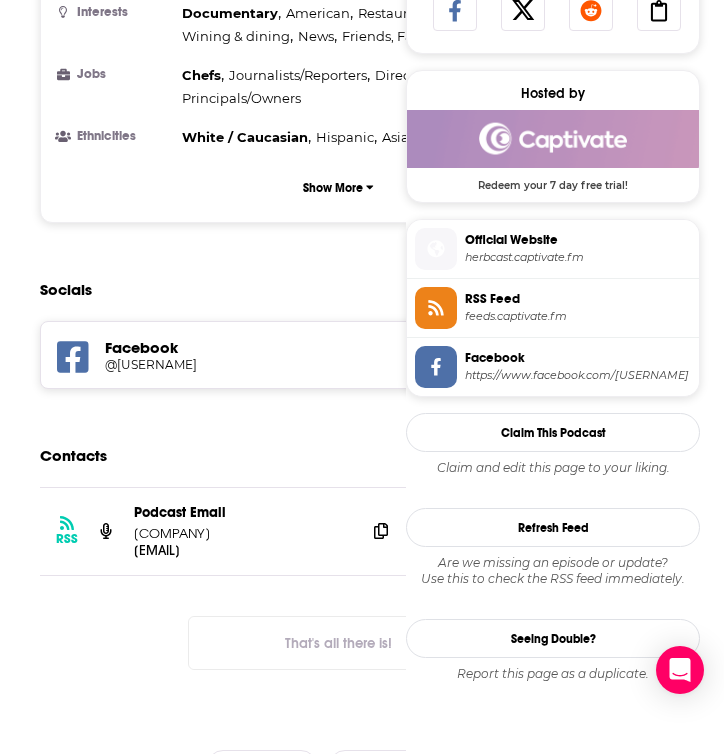 scroll, scrollTop: 1300, scrollLeft: 0, axis: vertical 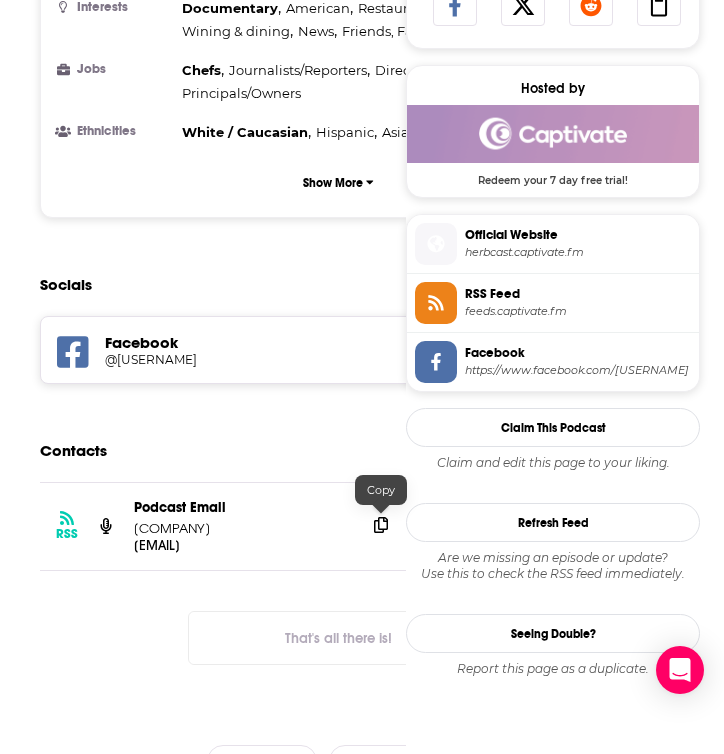 click 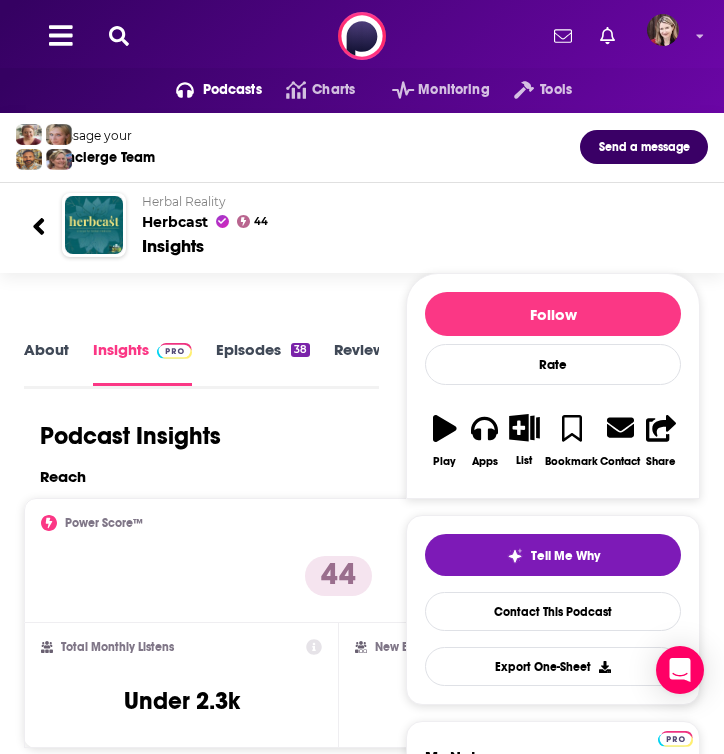 scroll, scrollTop: 0, scrollLeft: 0, axis: both 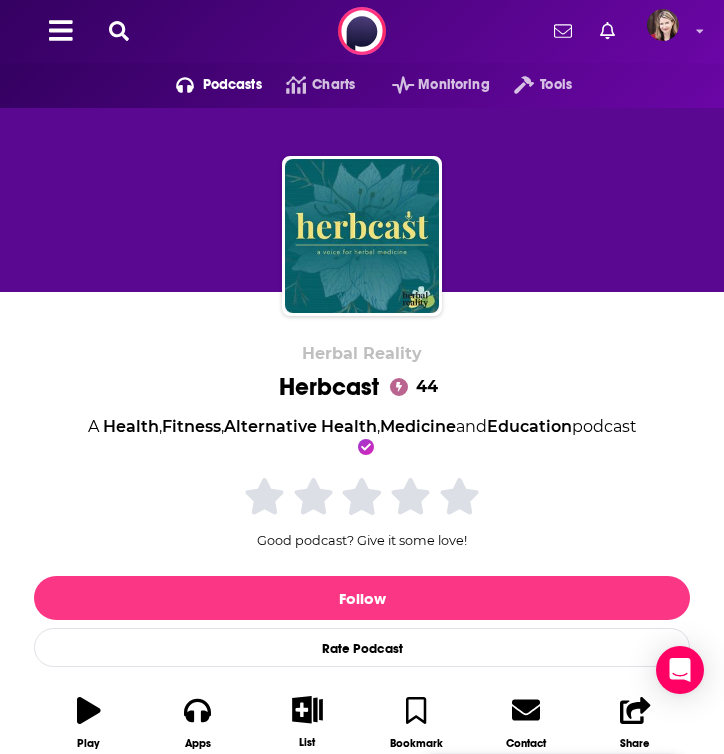 click 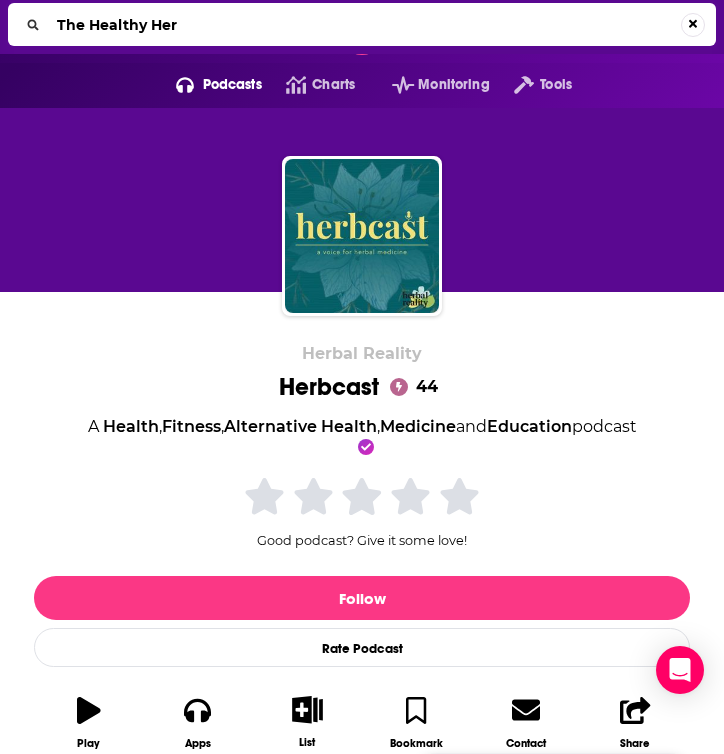 type on "The Healthy Herb" 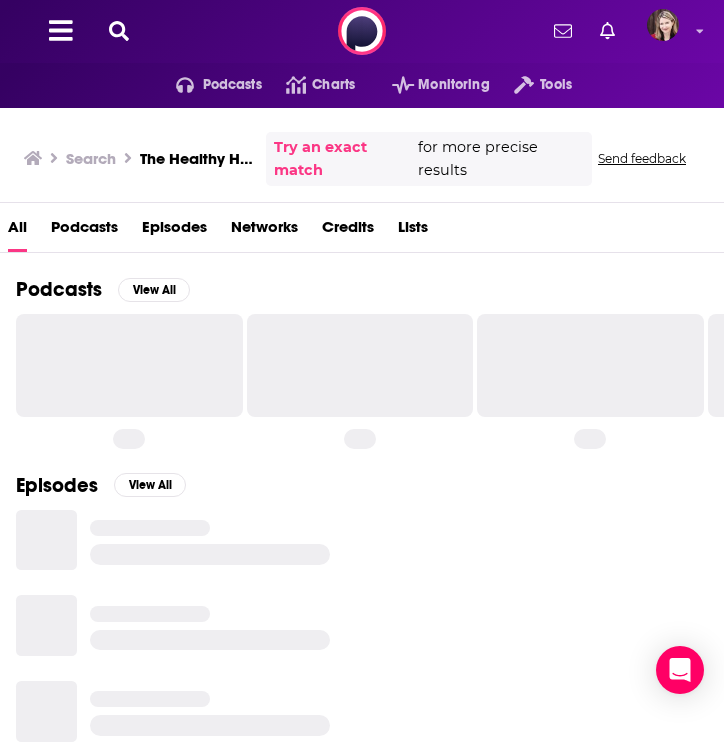 scroll, scrollTop: 0, scrollLeft: 0, axis: both 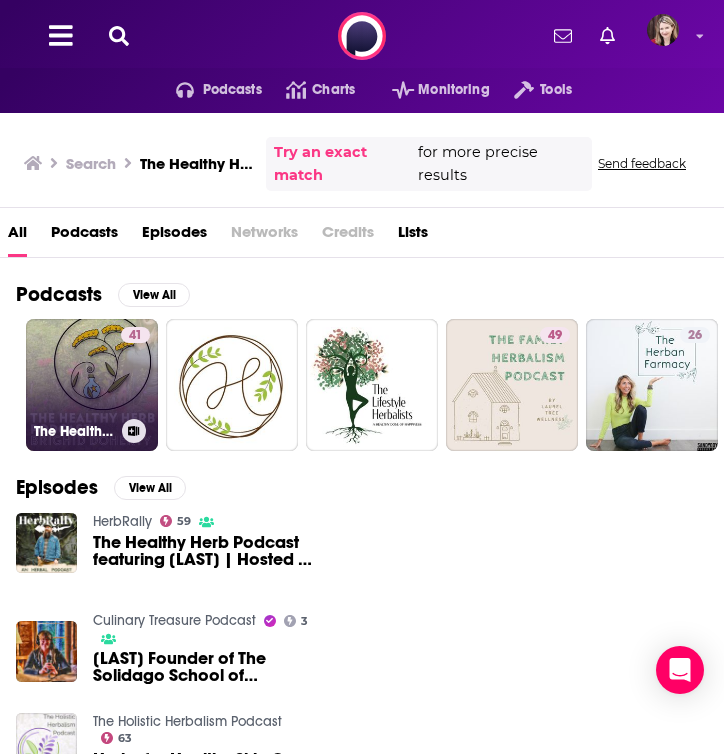 click on "41 The Healthy Herb Podcast" at bounding box center (92, 385) 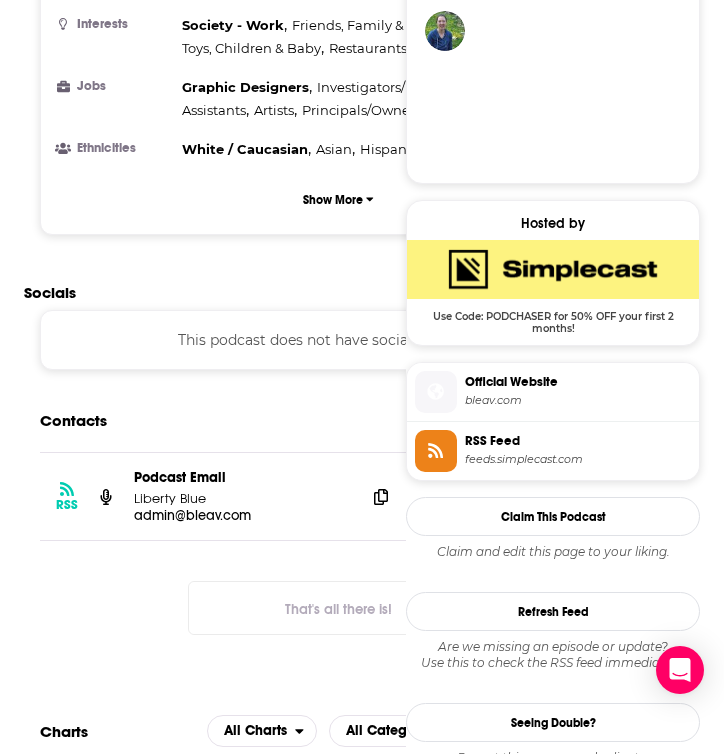 scroll, scrollTop: 1412, scrollLeft: 0, axis: vertical 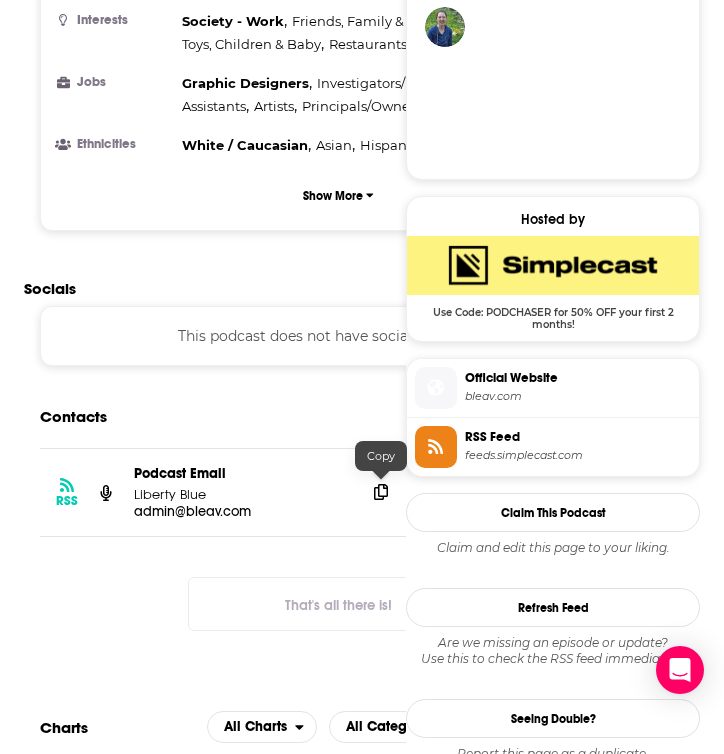 click 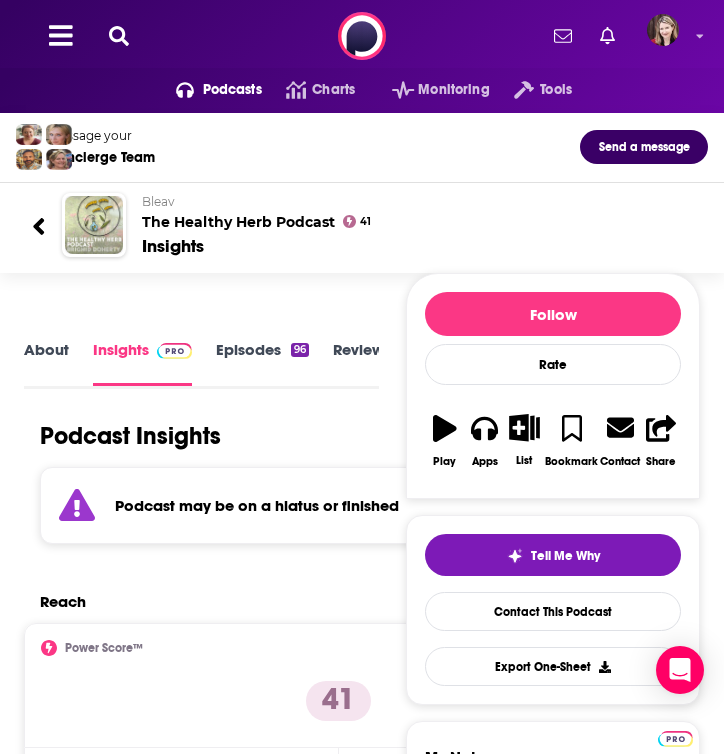 scroll, scrollTop: 0, scrollLeft: 0, axis: both 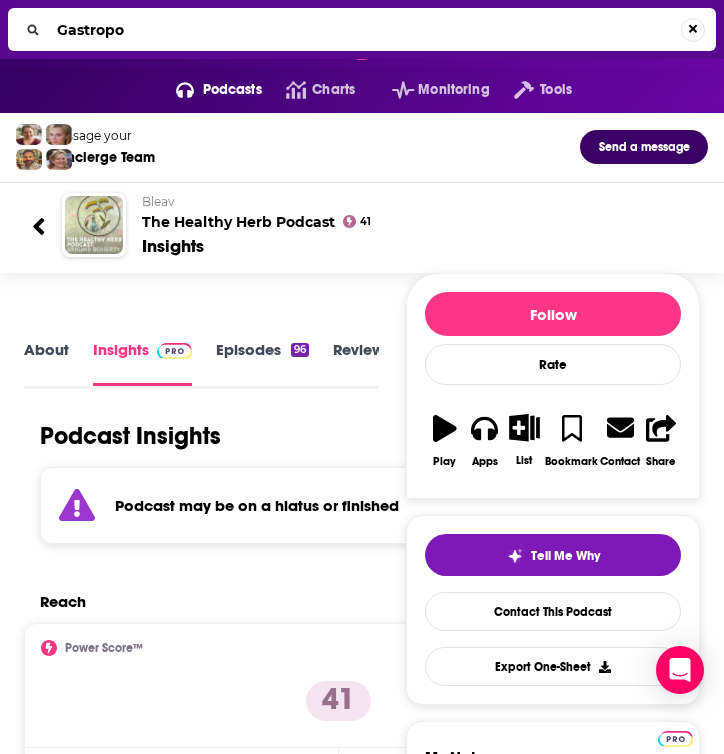 type on "Gastropod" 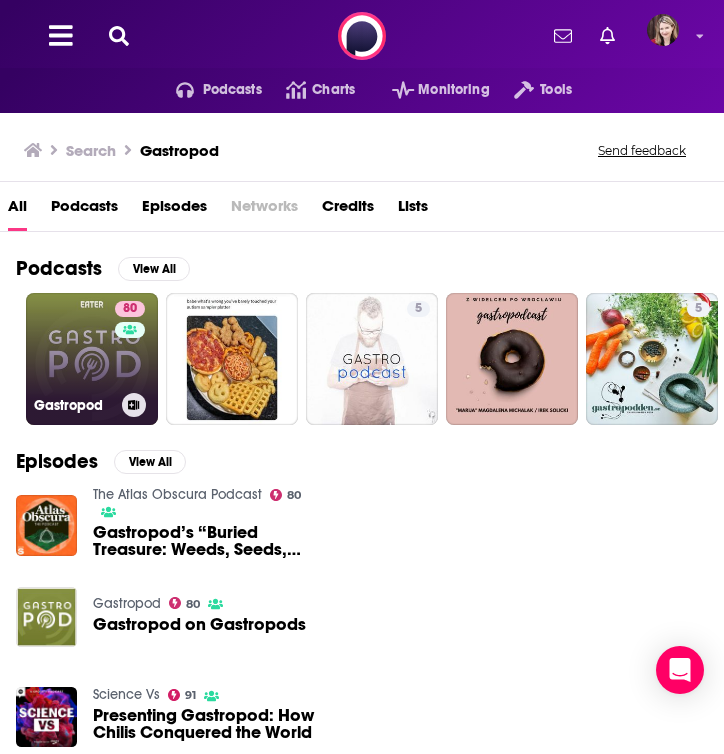 click on "80 Gastropod" at bounding box center [92, 359] 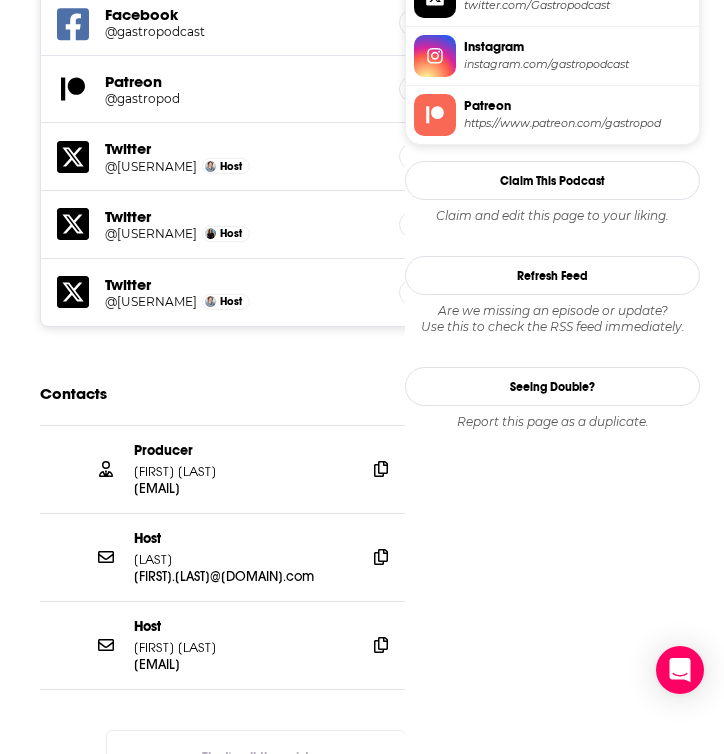 scroll, scrollTop: 1823, scrollLeft: 0, axis: vertical 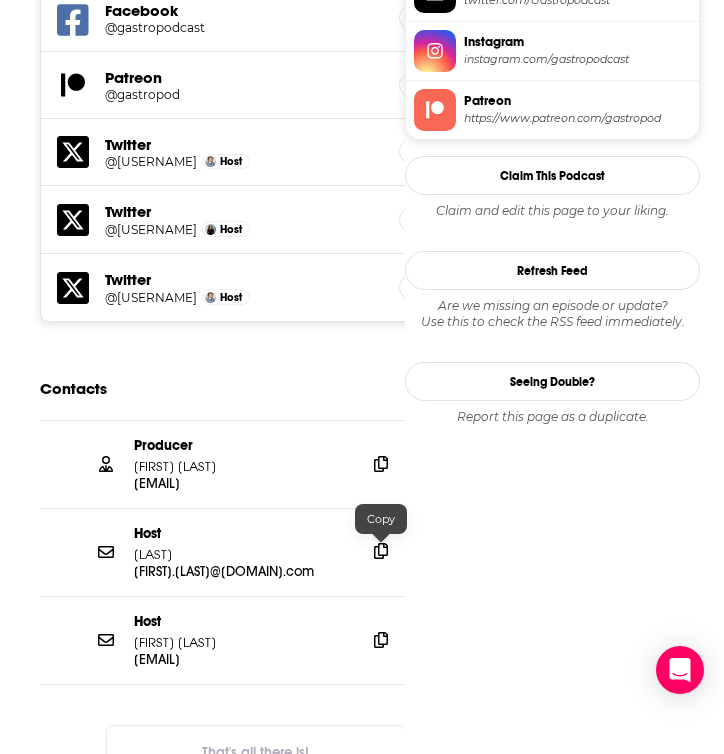 click 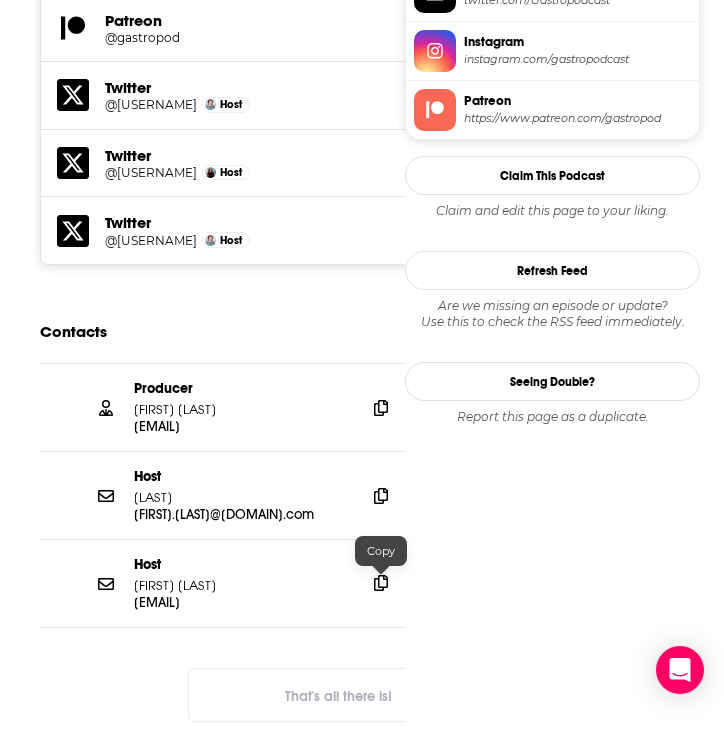 click 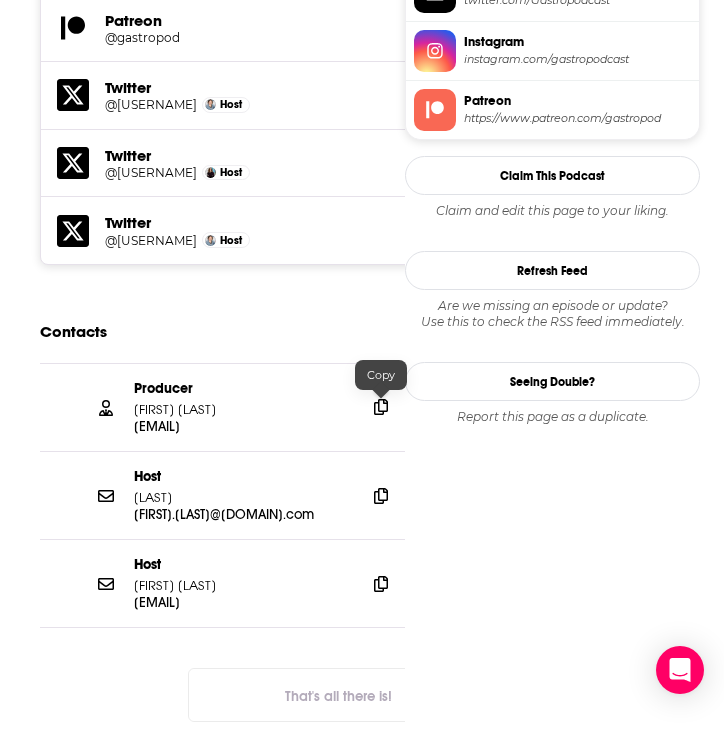 click 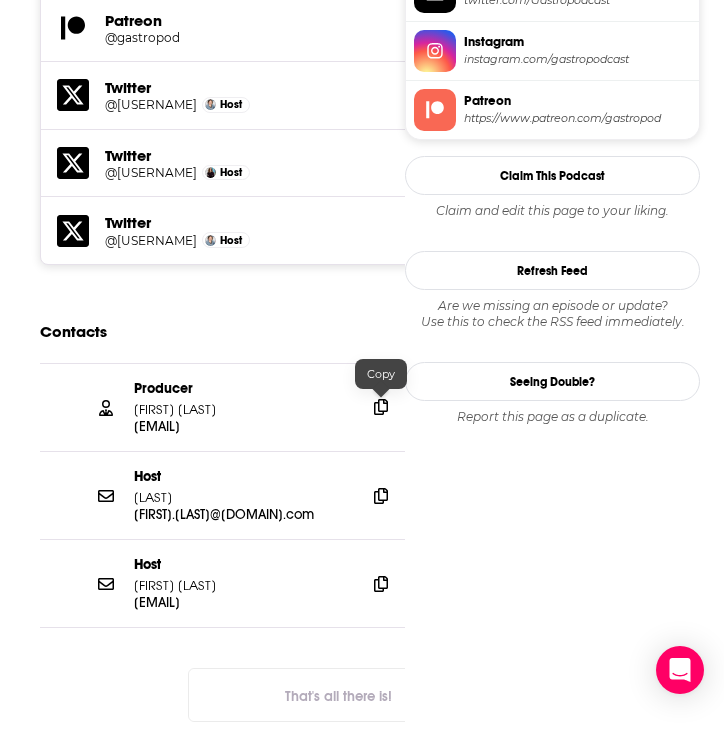 click 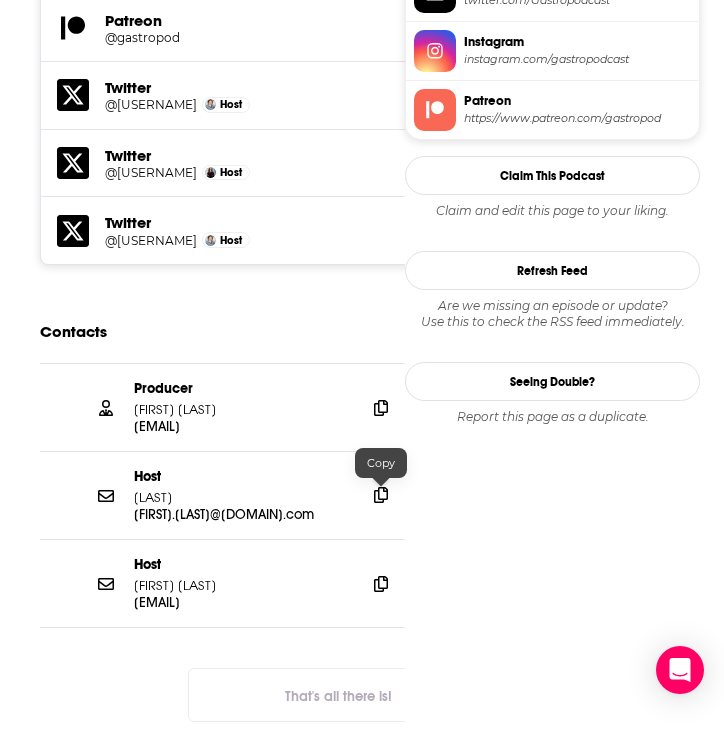 click 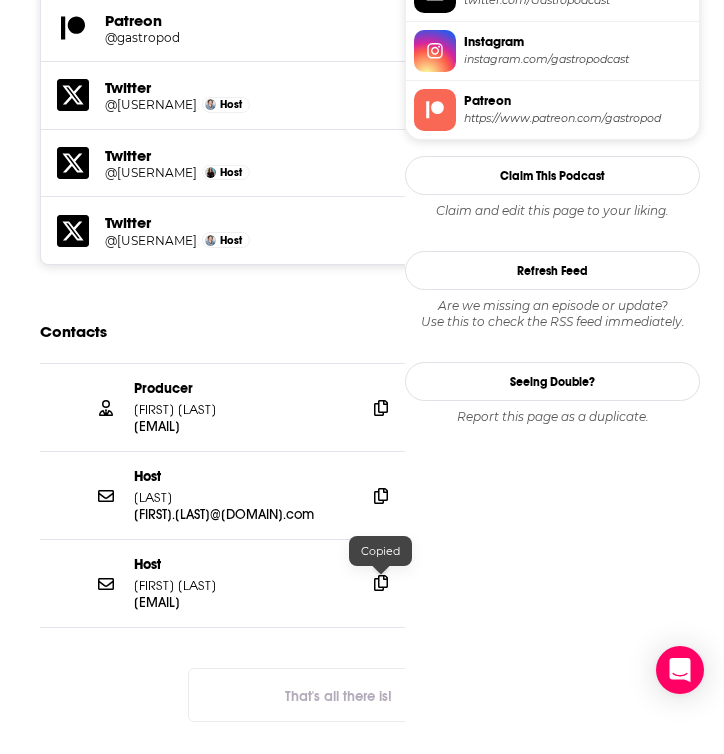 click 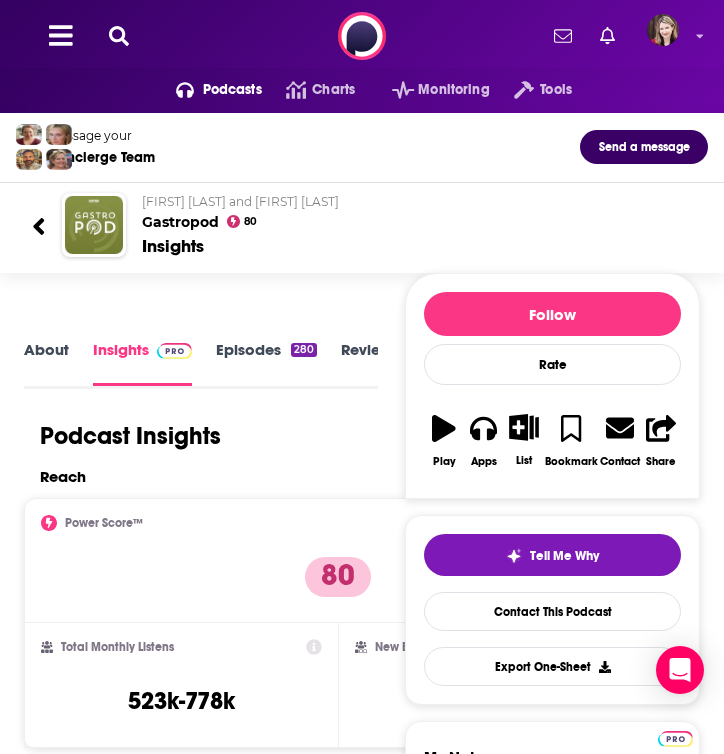 scroll, scrollTop: 0, scrollLeft: 0, axis: both 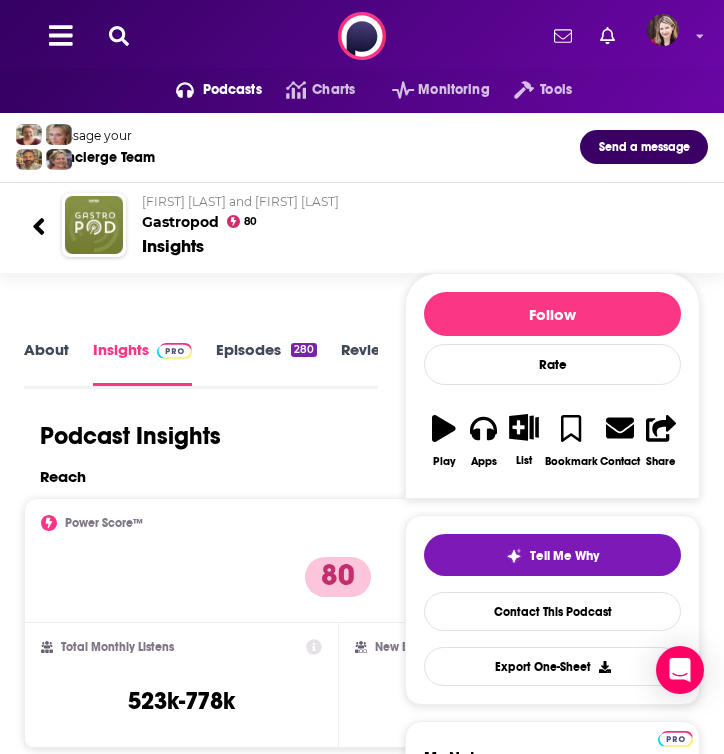 click 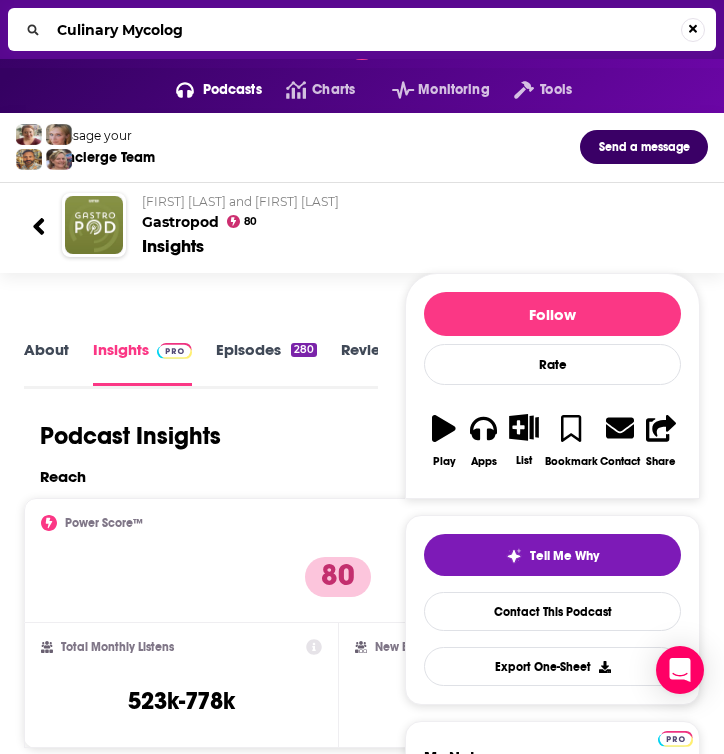 type on "Culinary Mycology" 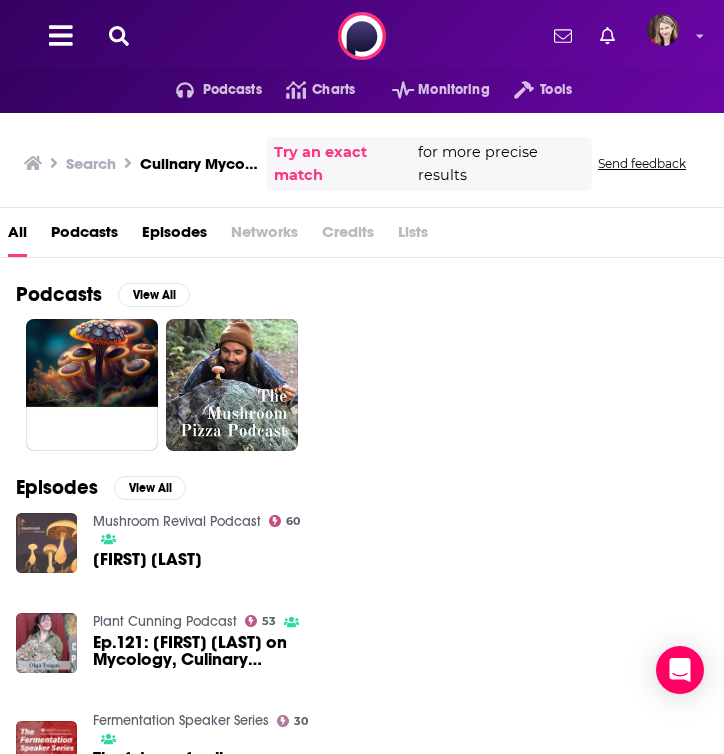 click at bounding box center [46, 543] 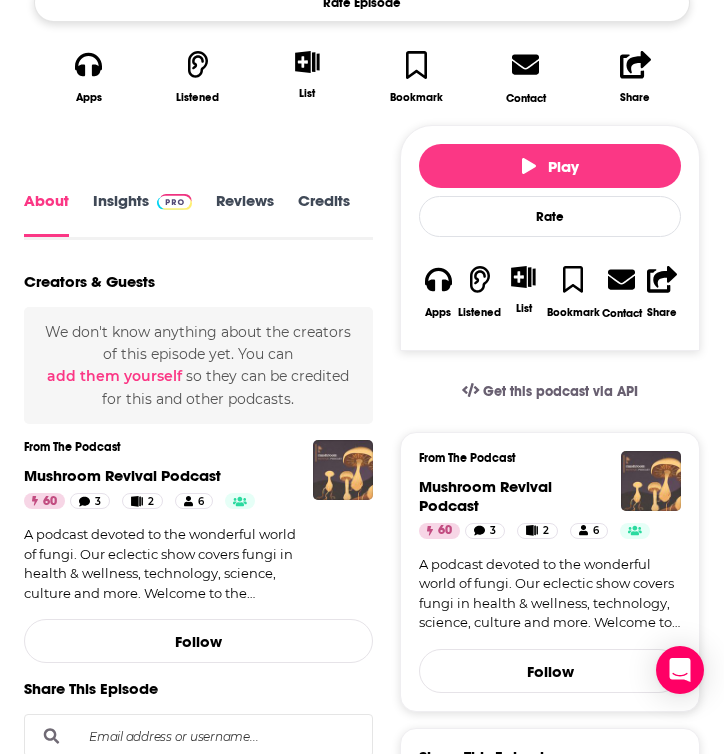 scroll, scrollTop: 670, scrollLeft: 0, axis: vertical 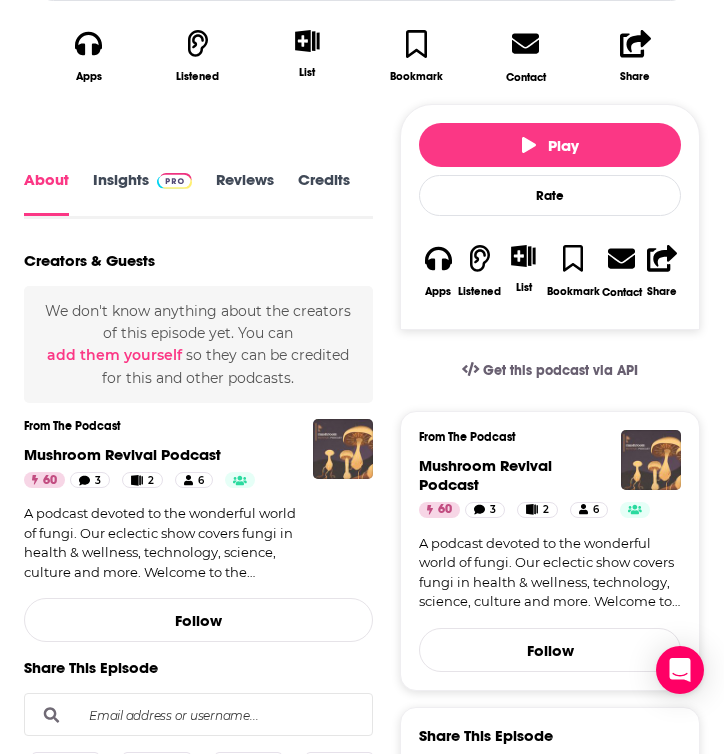 click on "Insights" at bounding box center [142, 193] 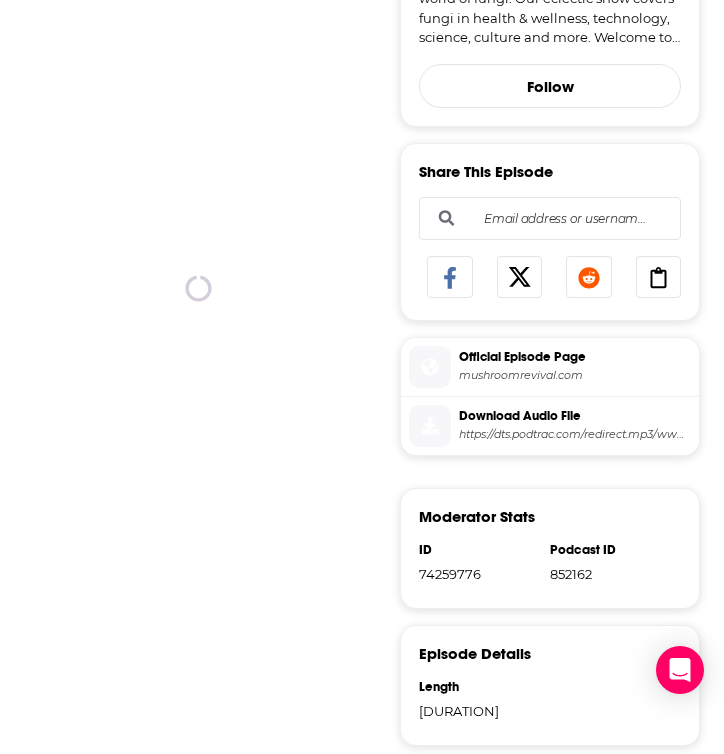 scroll, scrollTop: 0, scrollLeft: 0, axis: both 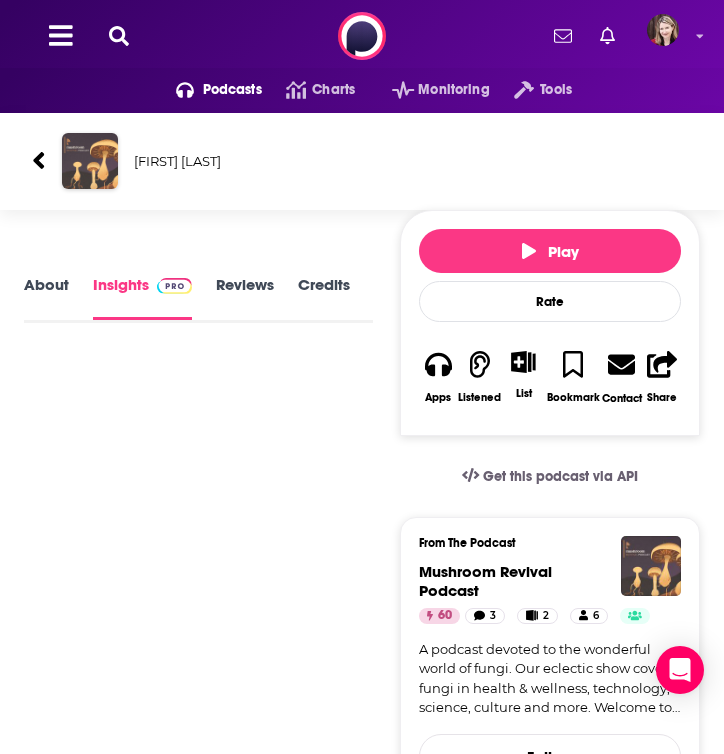 click on "Insights" at bounding box center [142, 298] 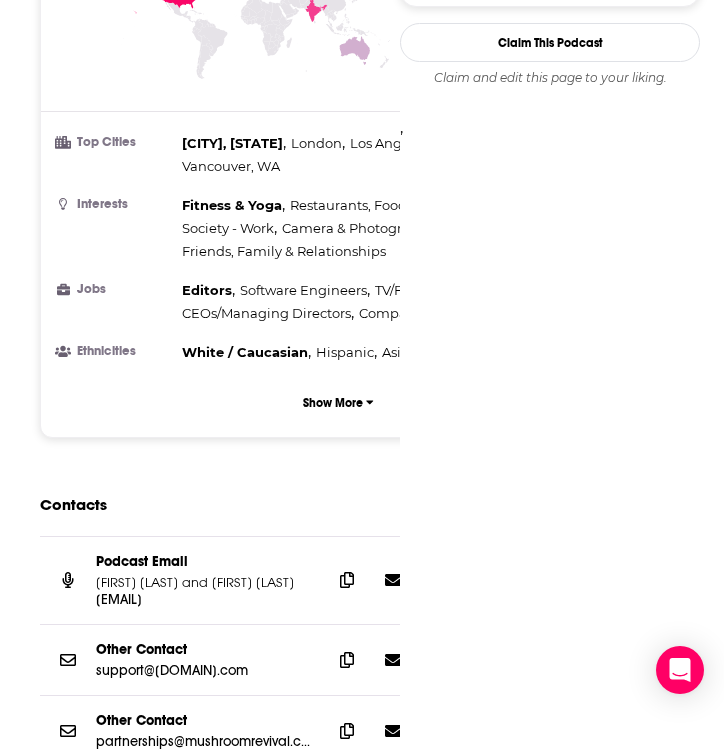 scroll, scrollTop: 1705, scrollLeft: 0, axis: vertical 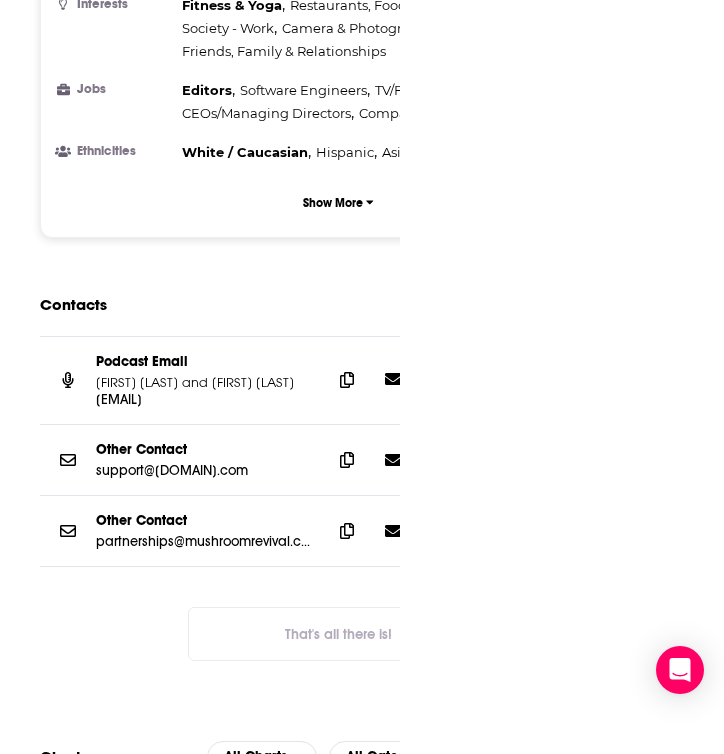 click 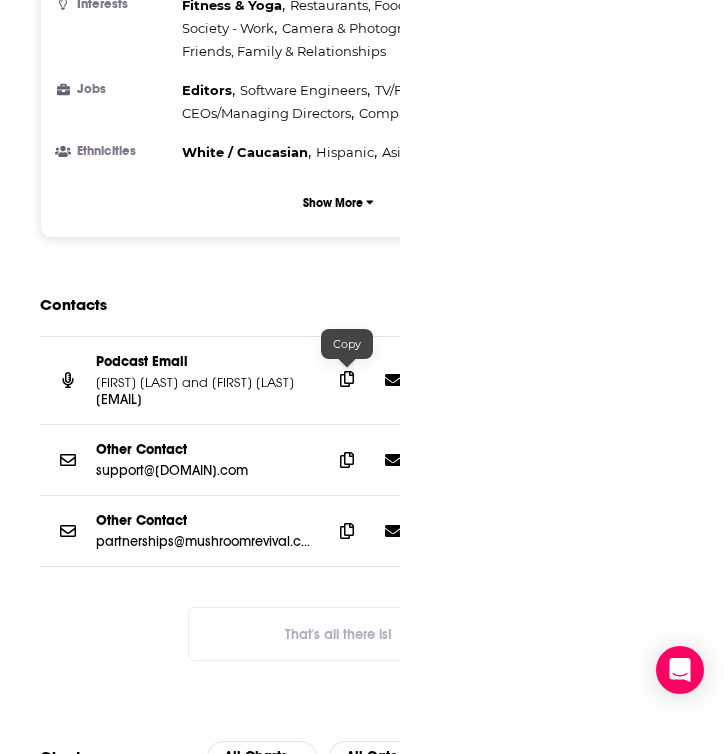 click 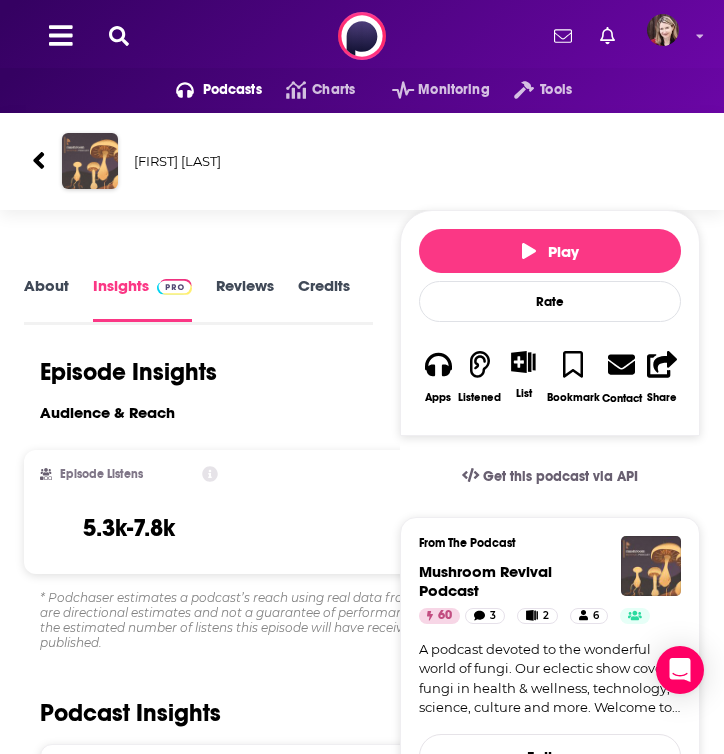 scroll, scrollTop: 0, scrollLeft: 0, axis: both 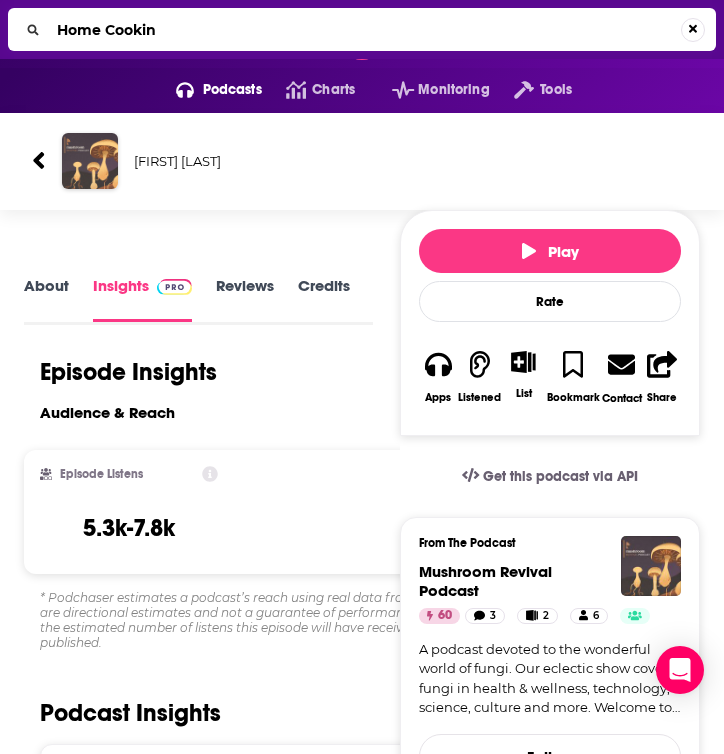 type on "Home Cooking" 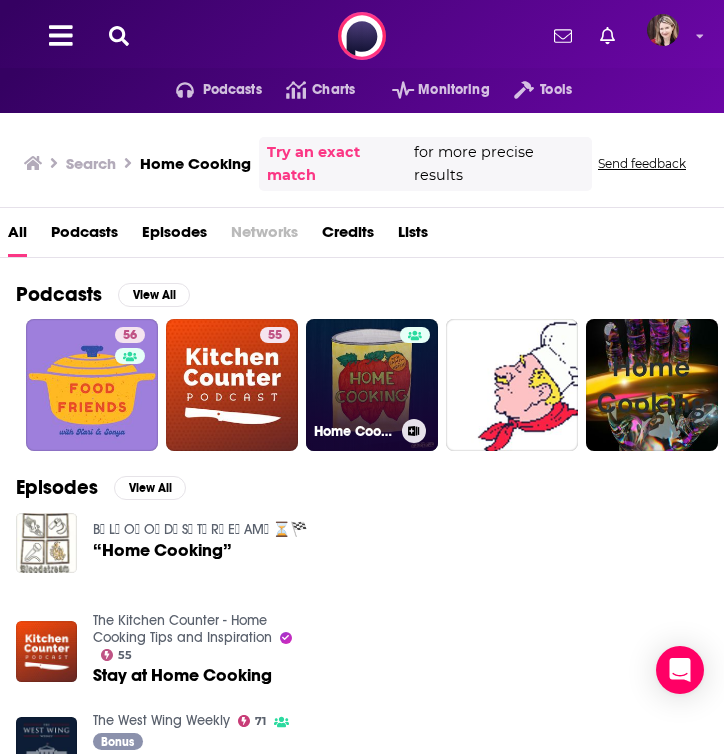 click on "Home Cooking" at bounding box center (372, 385) 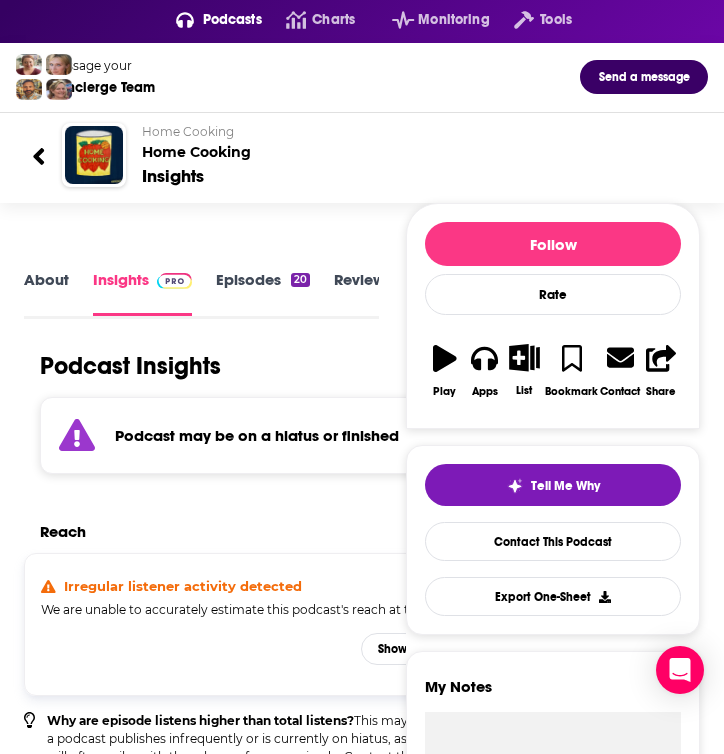 scroll, scrollTop: 0, scrollLeft: 0, axis: both 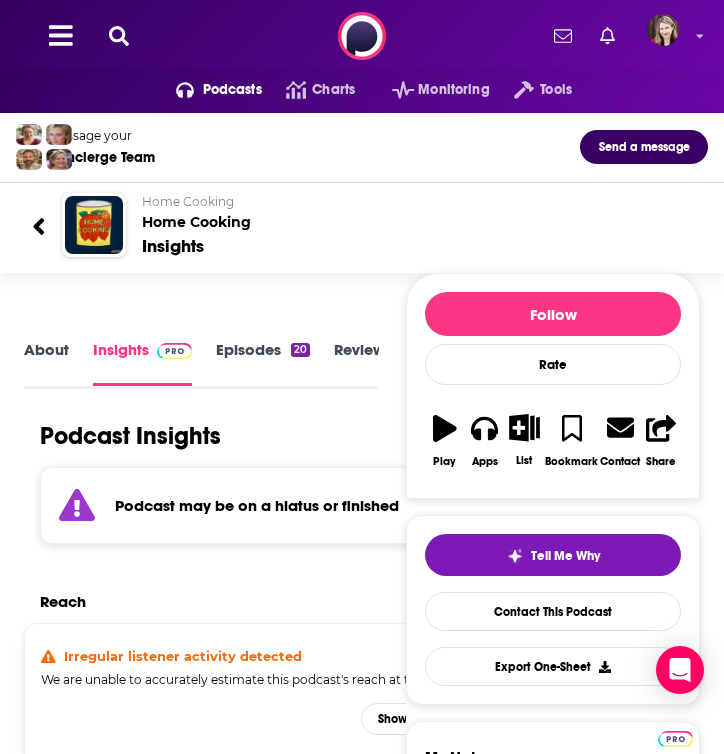 click 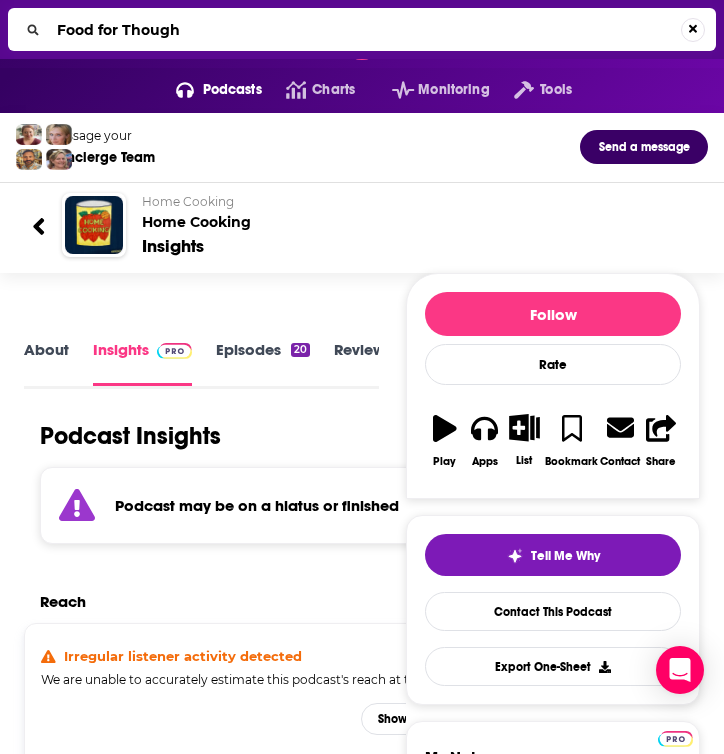 type on "Food for Thought" 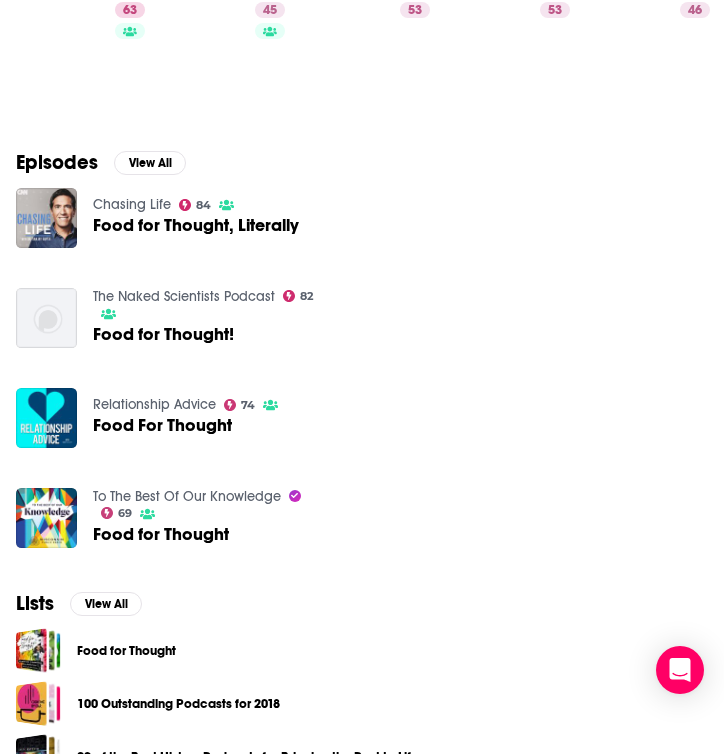 scroll, scrollTop: 338, scrollLeft: 0, axis: vertical 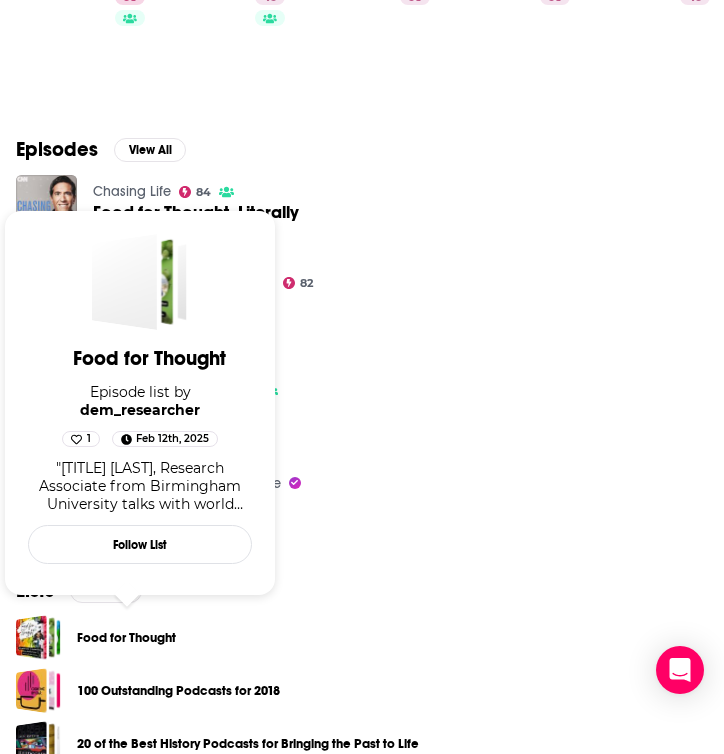 click on "Food for Thought" at bounding box center [126, 638] 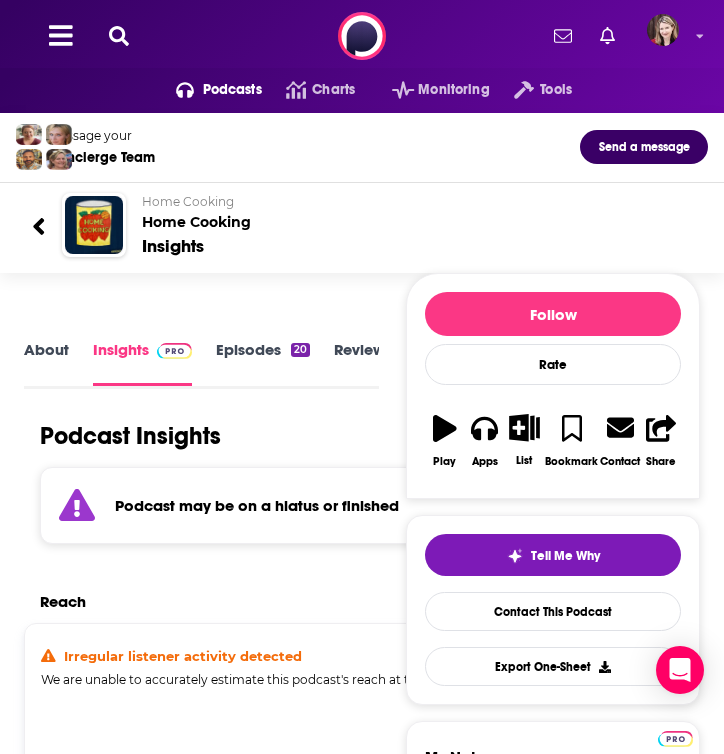 click on "Podcasts" at bounding box center [232, 90] 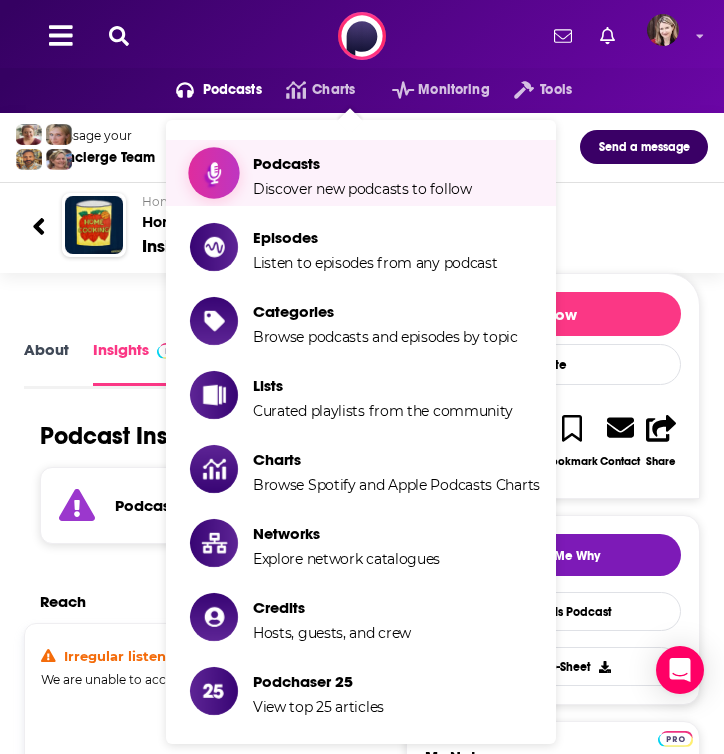 click on "Podcasts Discover new podcasts to follow" at bounding box center (362, 173) 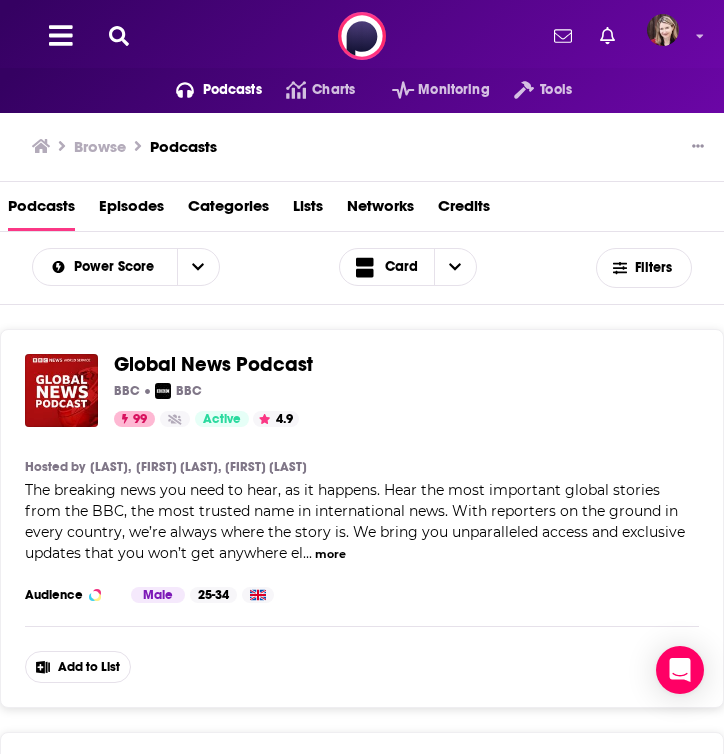 click 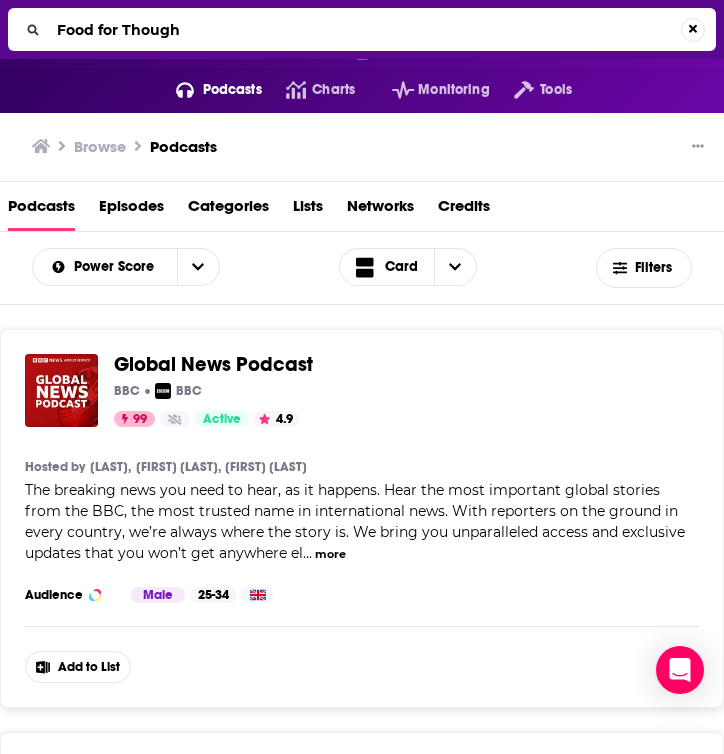type on "Food for Thought" 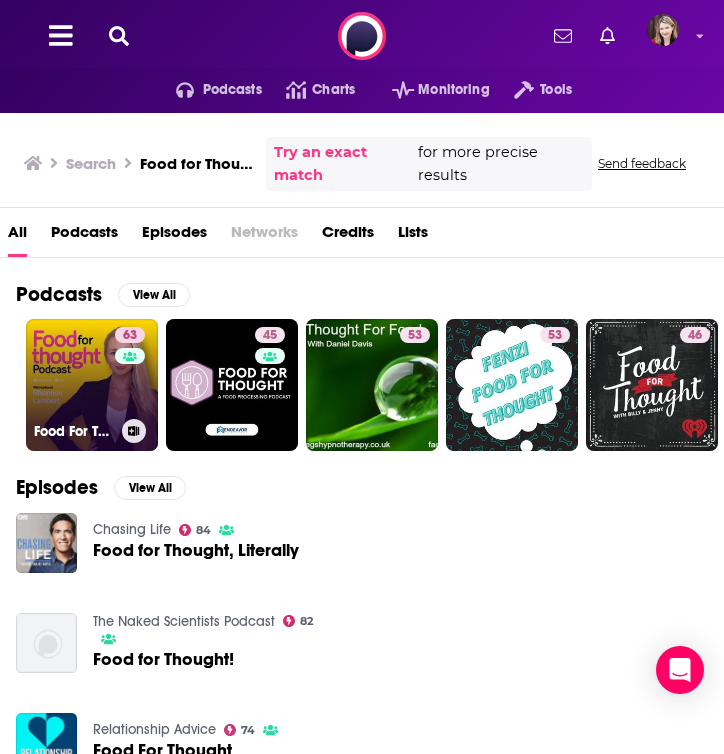 click on "63 Food For Thought" at bounding box center [92, 385] 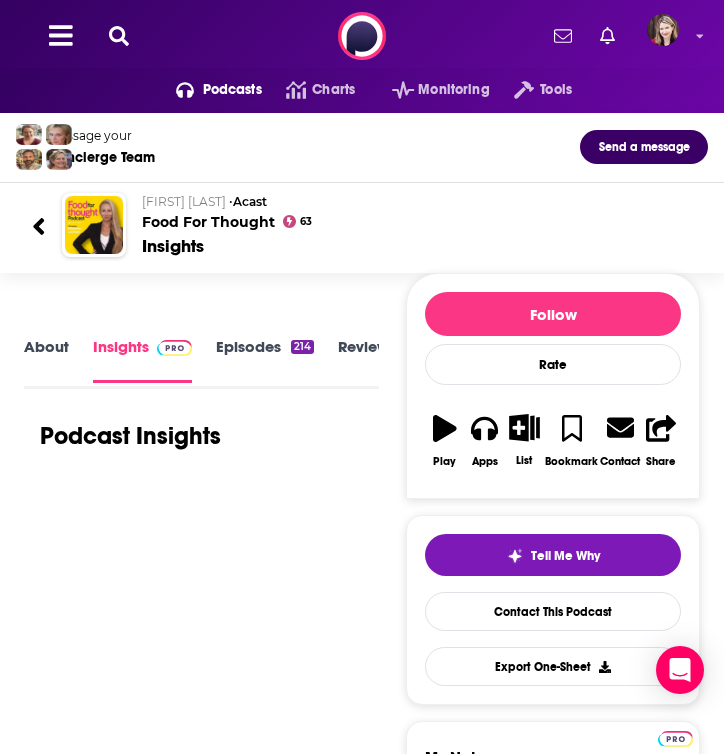 scroll, scrollTop: 3, scrollLeft: 0, axis: vertical 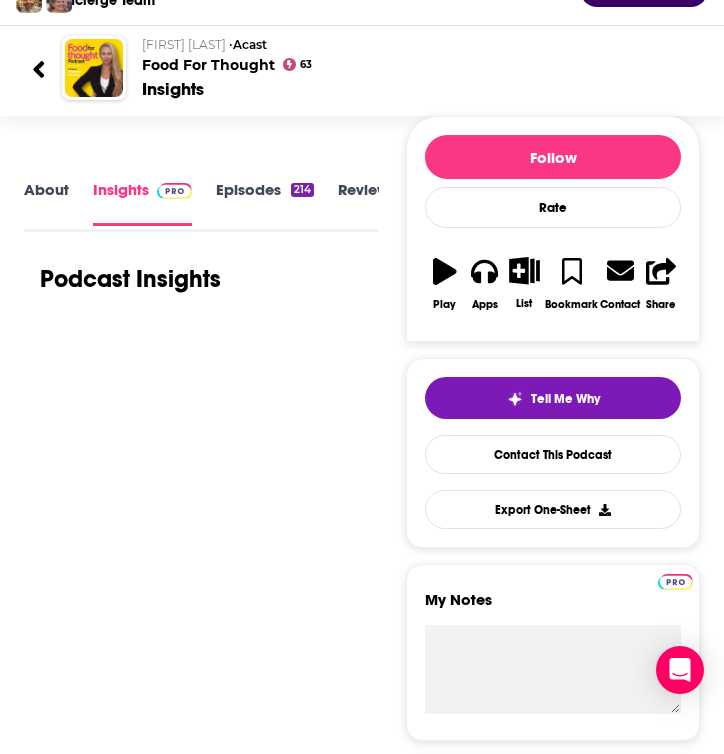 click on "Insights" at bounding box center (142, 202) 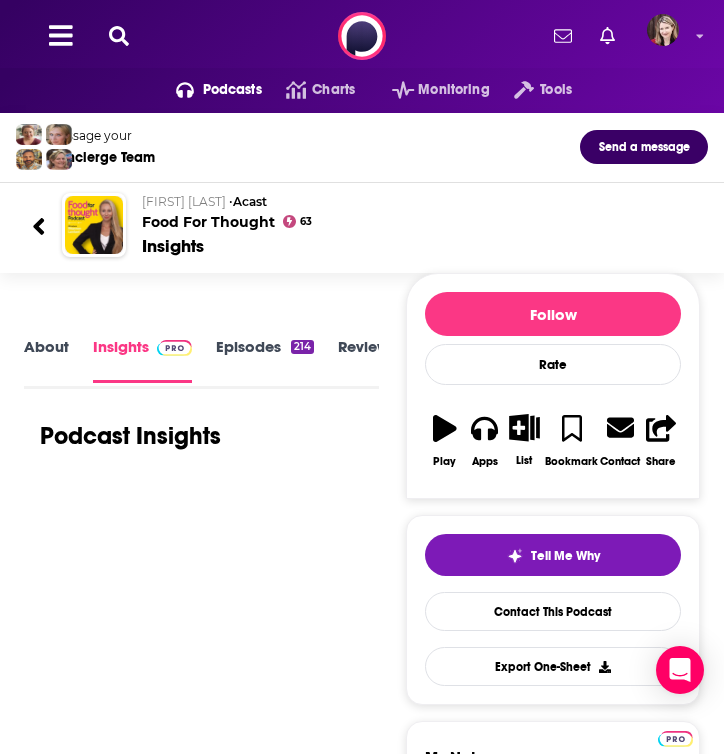 scroll, scrollTop: 0, scrollLeft: 0, axis: both 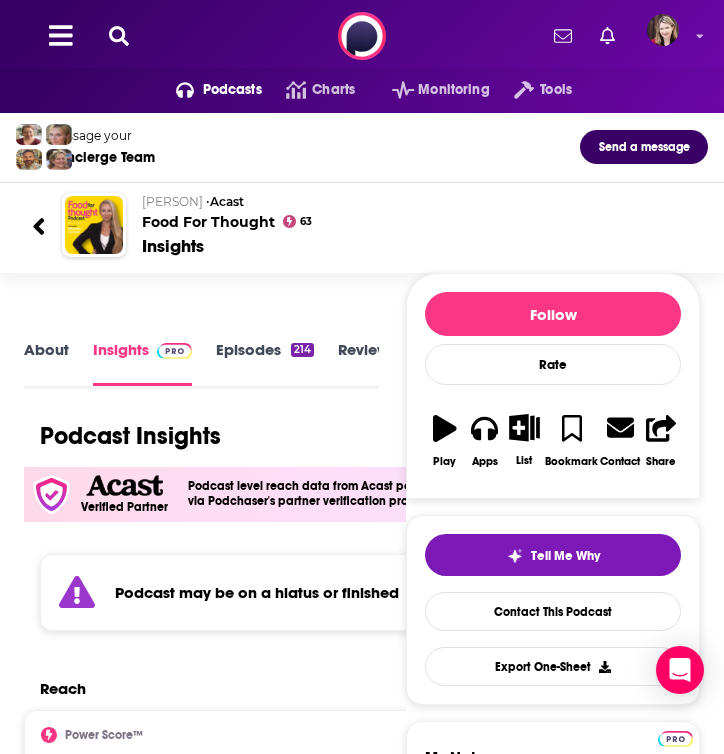 click 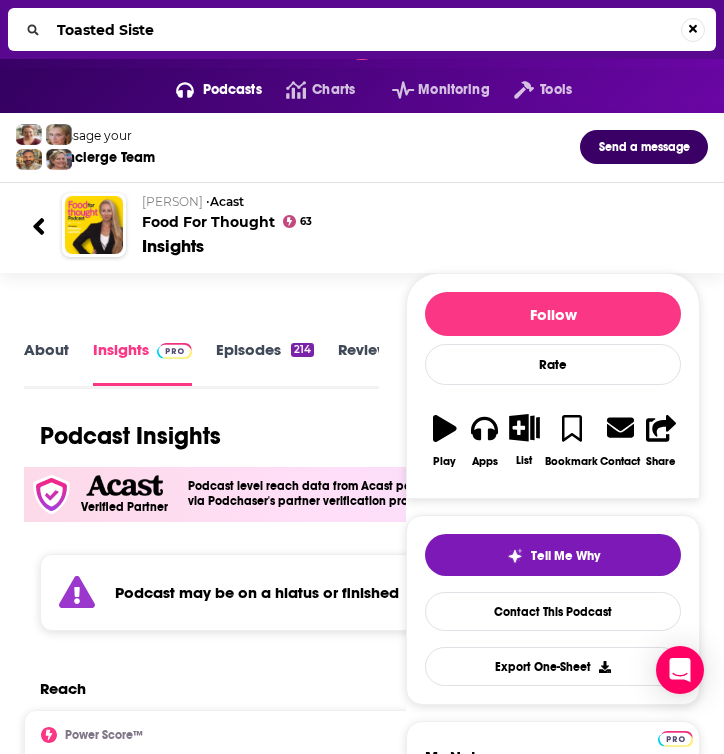type on "Toasted Sister" 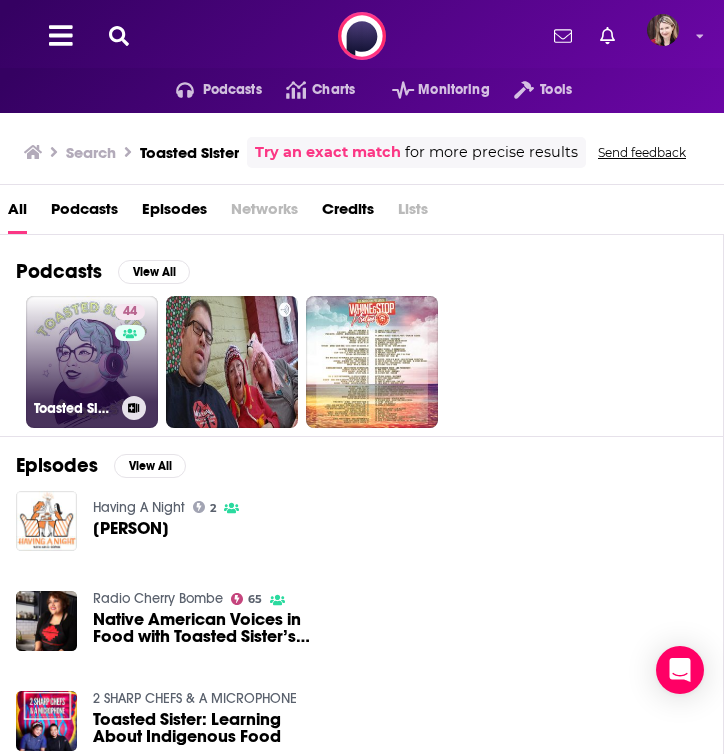 click on "44 Toasted Sister Podcast" at bounding box center [92, 362] 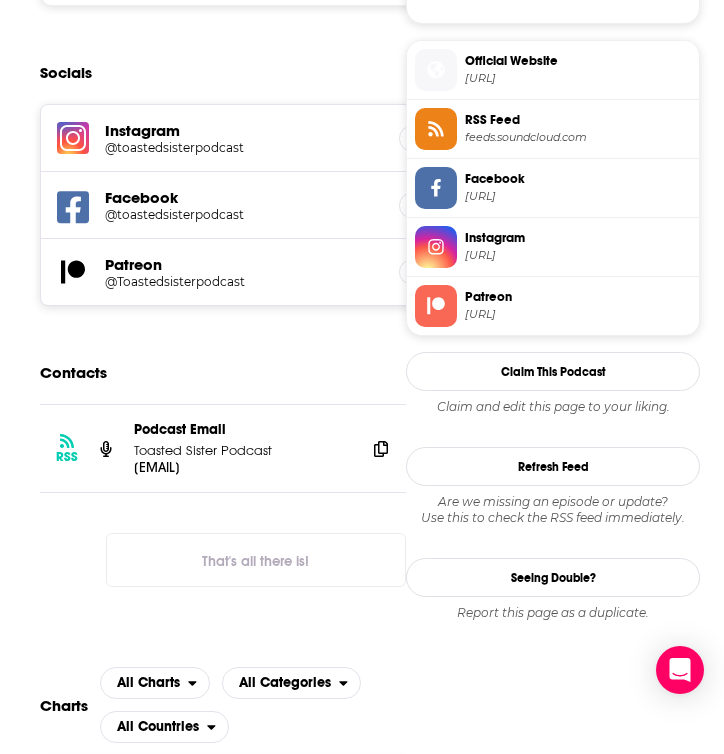 scroll, scrollTop: 1580, scrollLeft: 0, axis: vertical 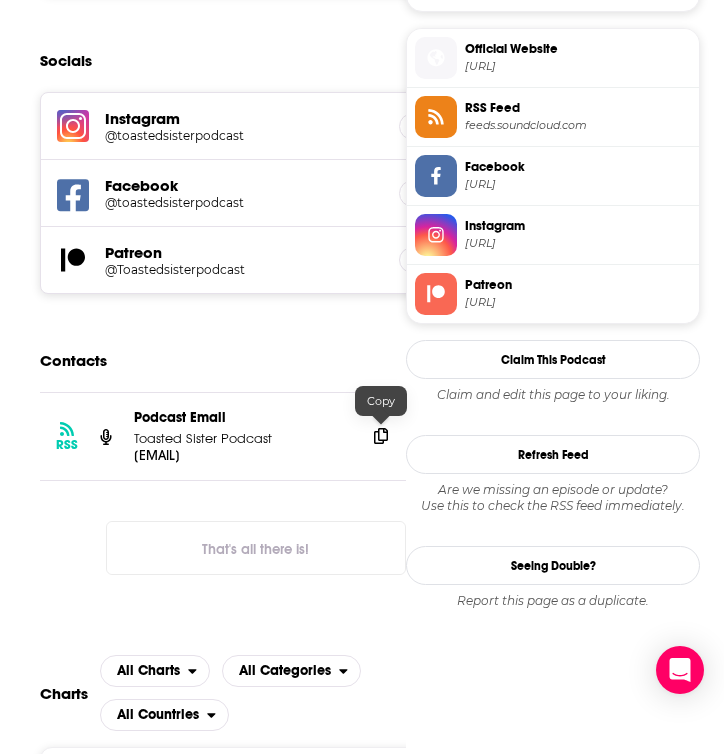 click 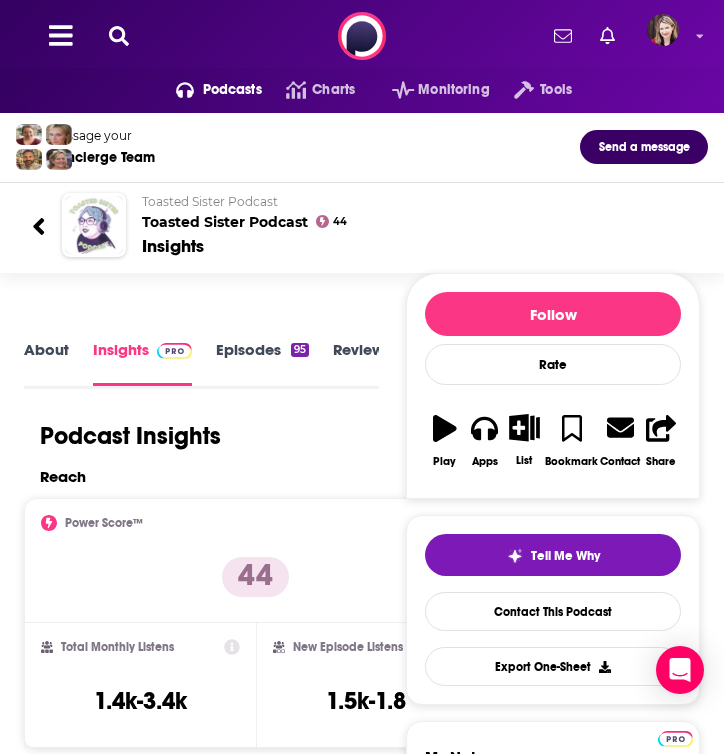 scroll, scrollTop: 0, scrollLeft: 0, axis: both 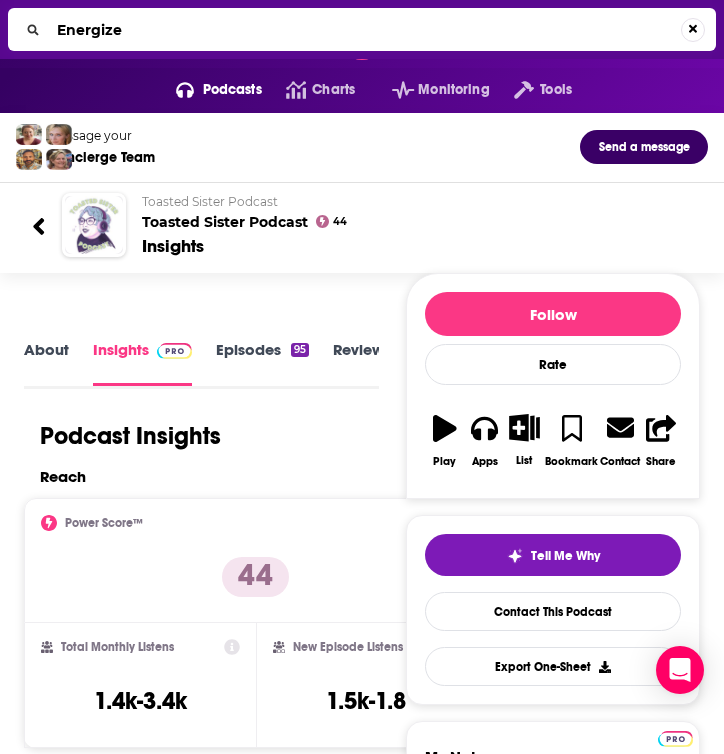 type on "Energized" 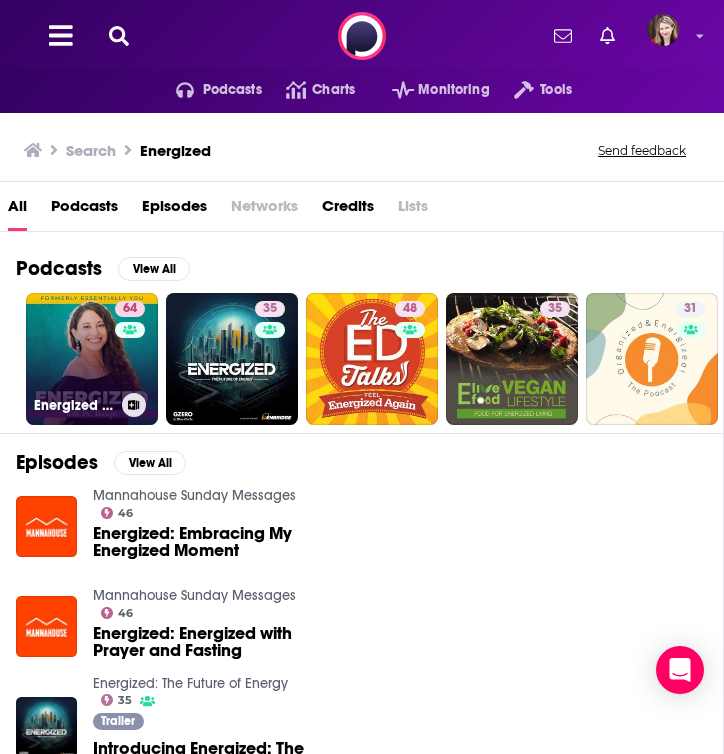 click on "64 Energized with Dr. Mariza" at bounding box center (92, 359) 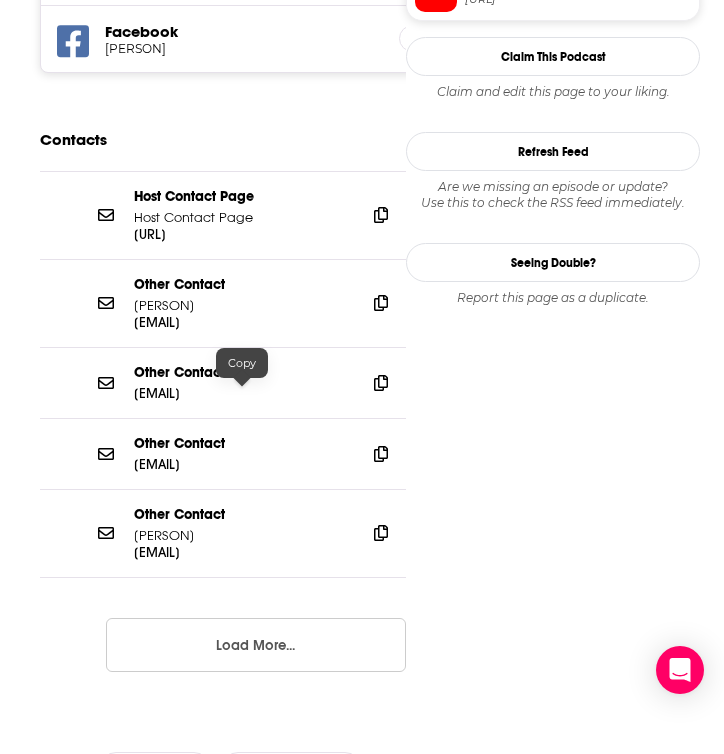 scroll, scrollTop: 1944, scrollLeft: 0, axis: vertical 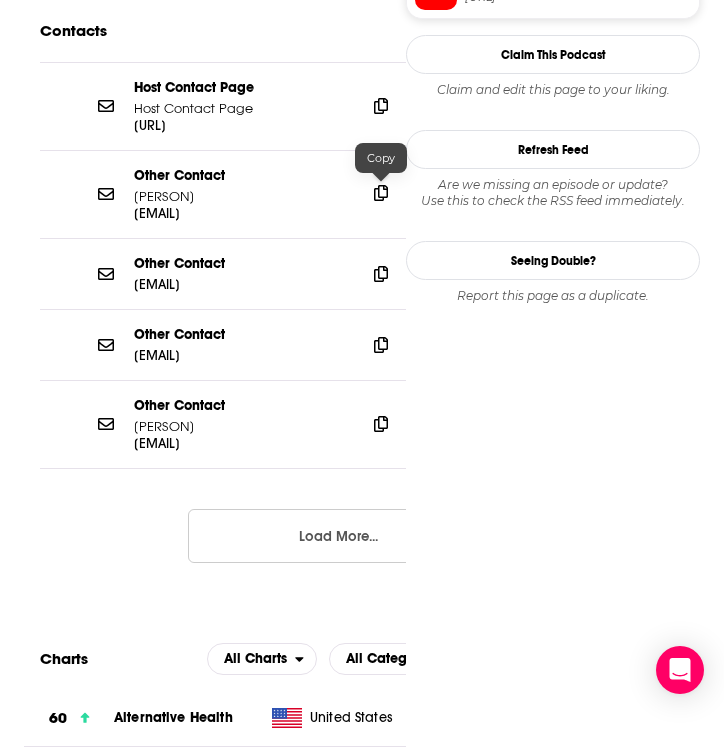 click 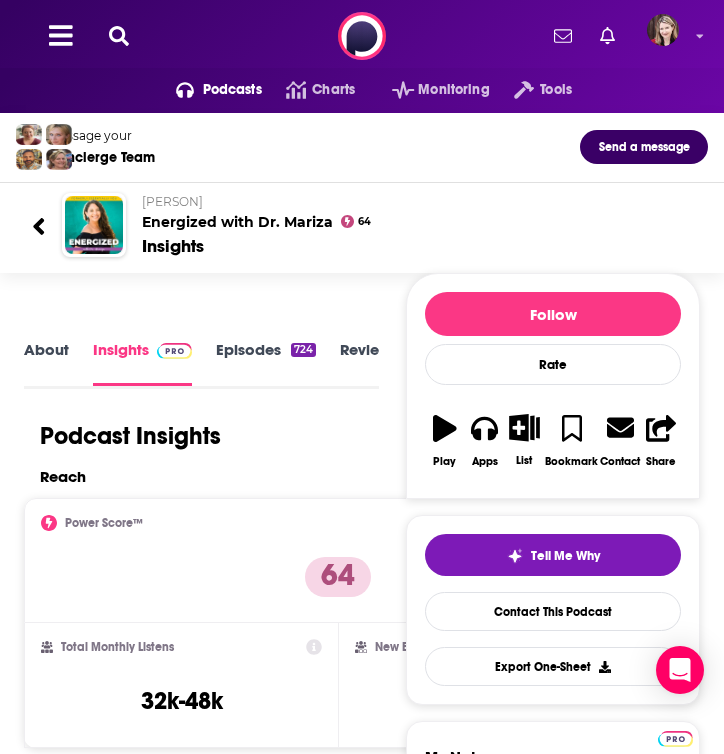 scroll, scrollTop: 0, scrollLeft: 0, axis: both 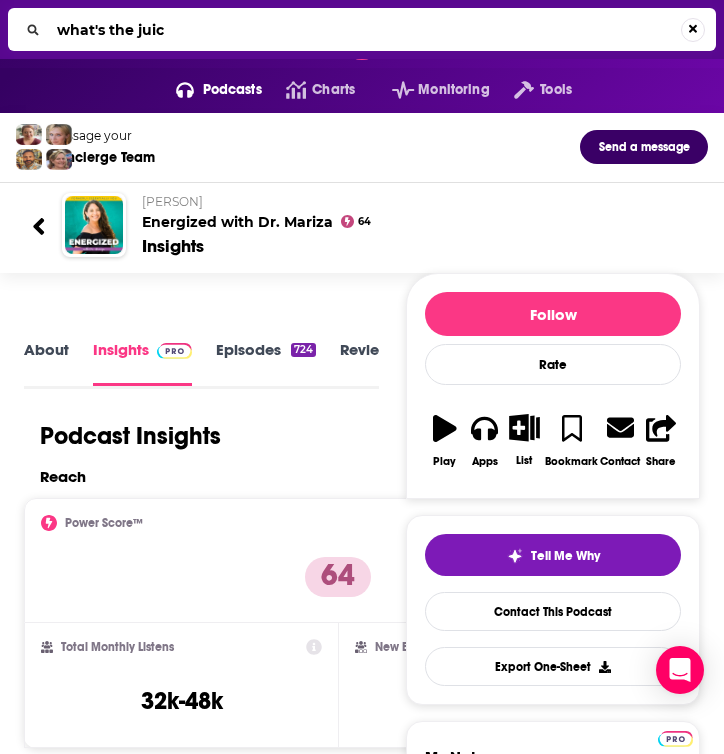 type on "what's the juice" 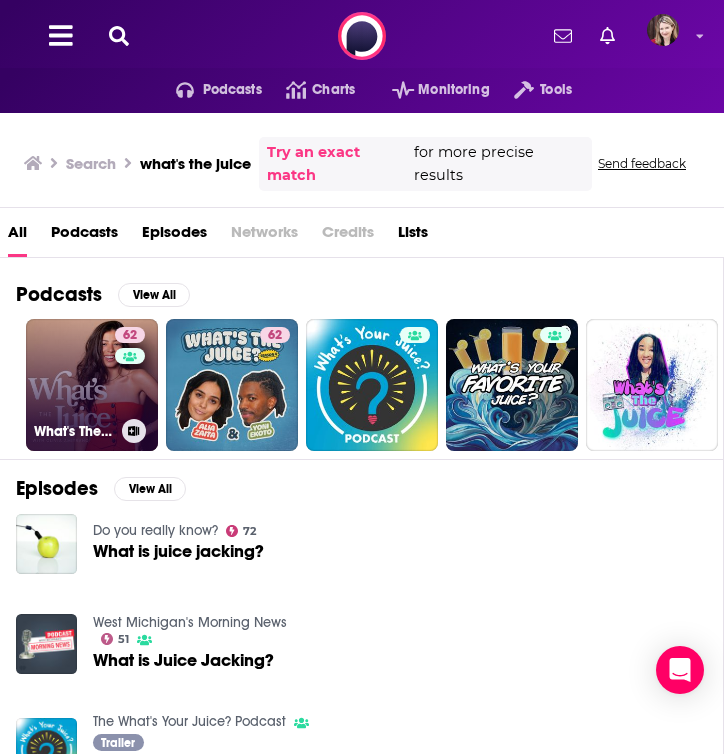 click on "62 What's The Juice" at bounding box center [92, 385] 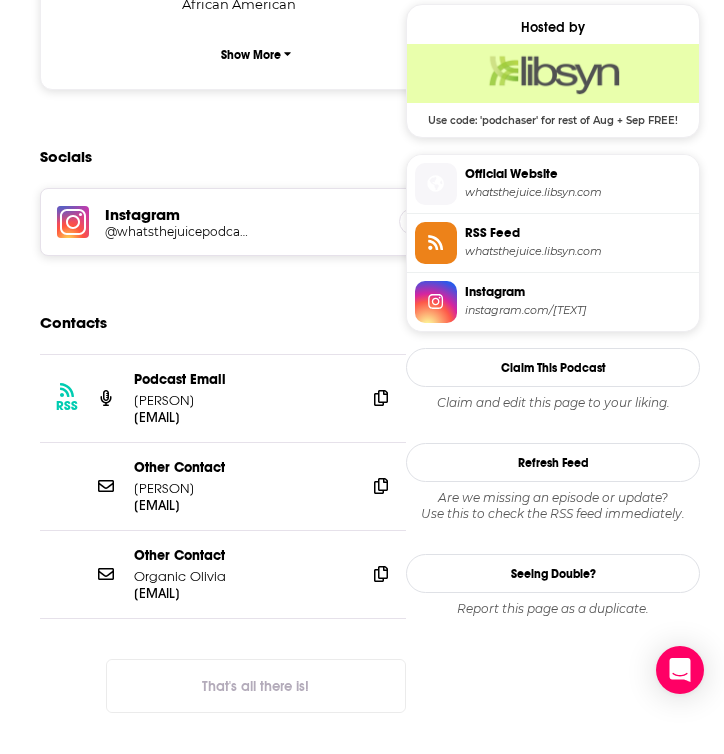 scroll, scrollTop: 1644, scrollLeft: 0, axis: vertical 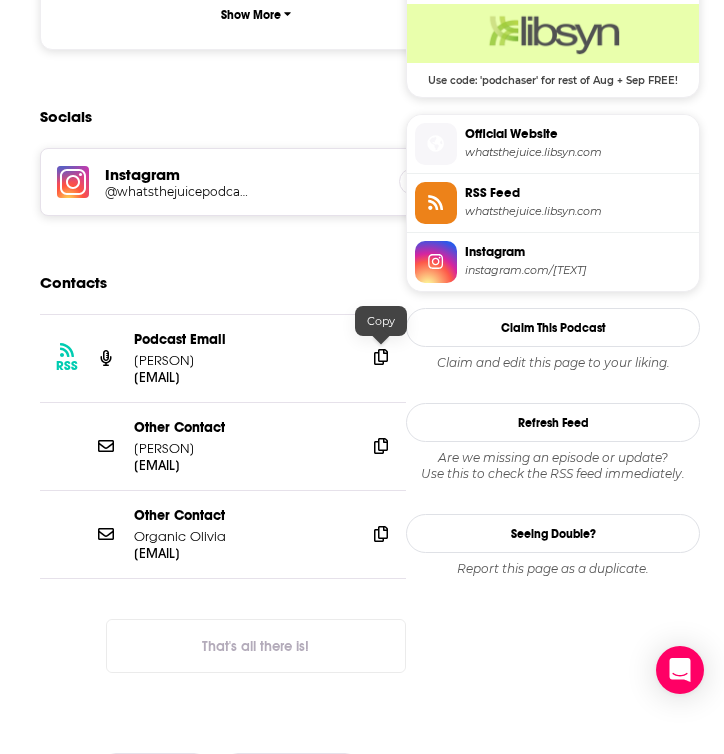 click 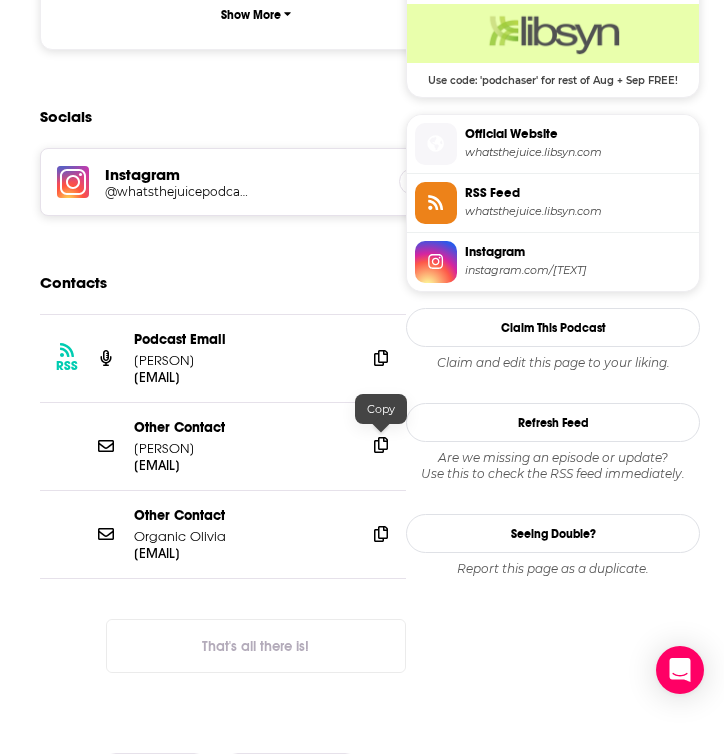 click 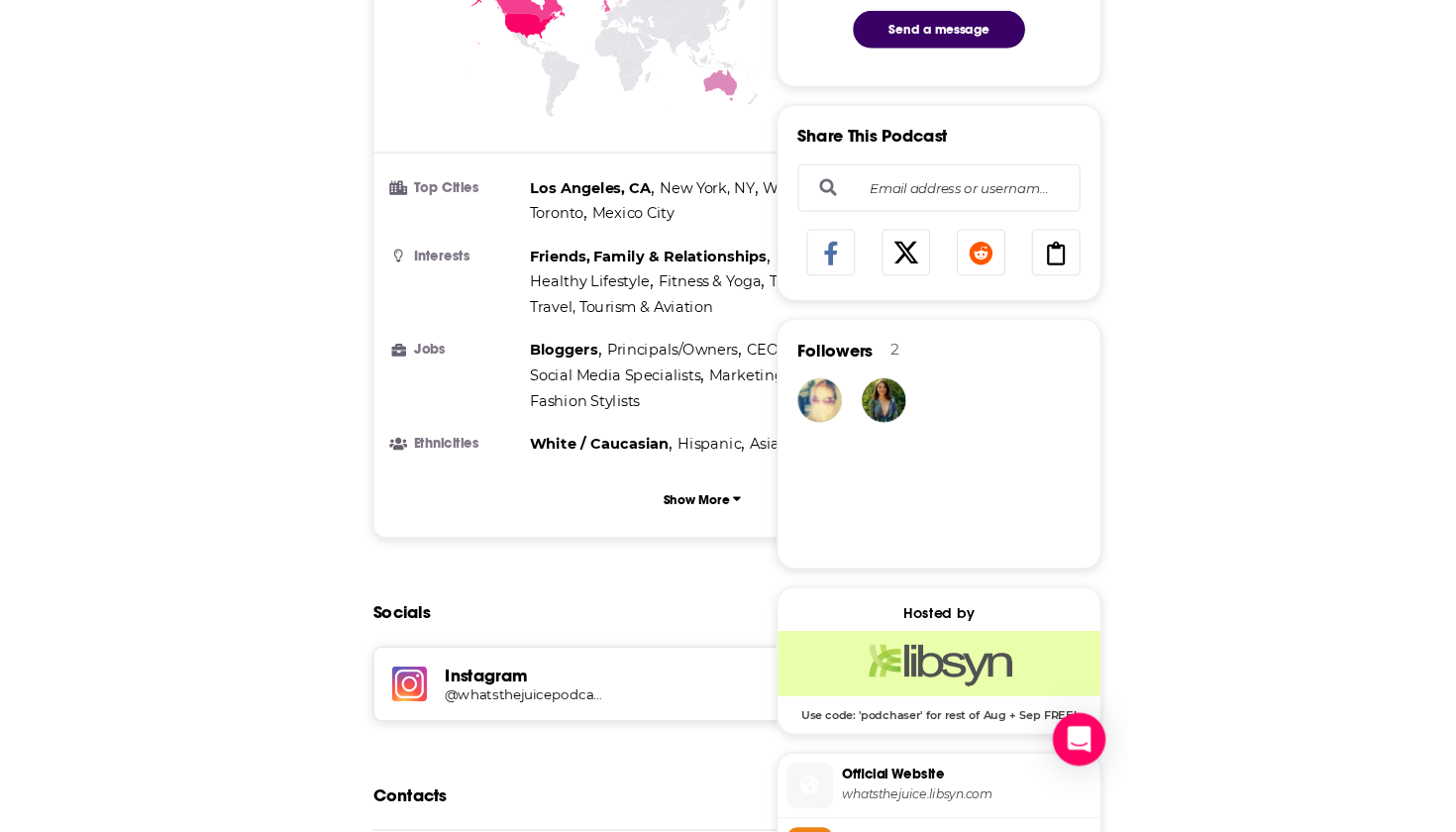 scroll, scrollTop: 906, scrollLeft: 0, axis: vertical 